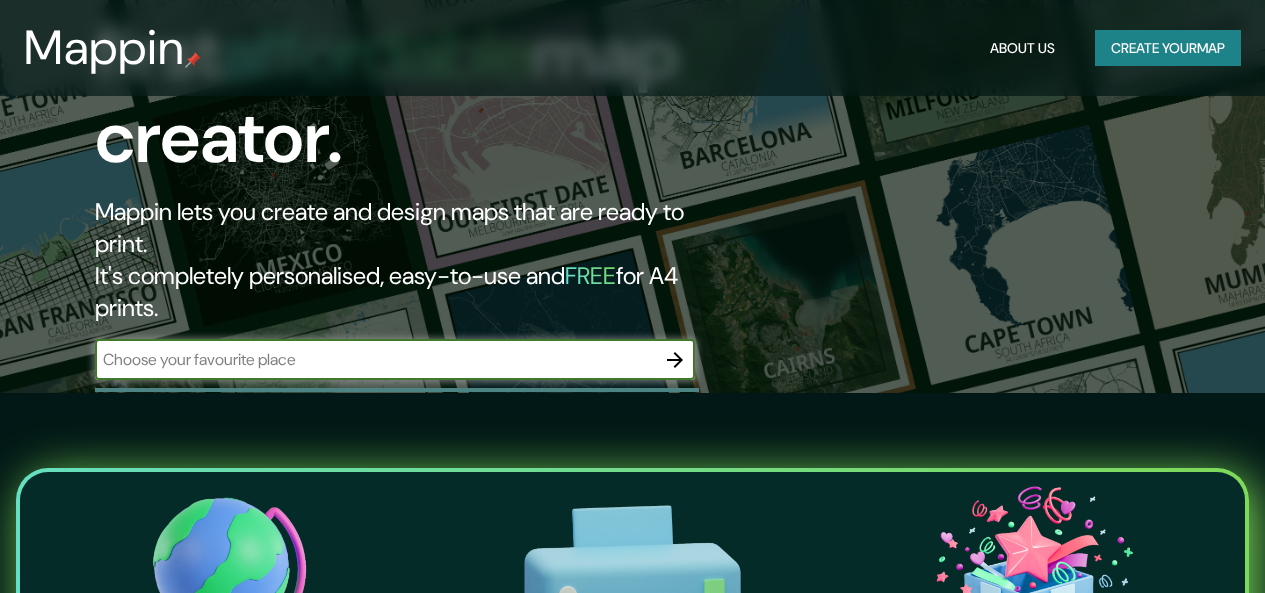 scroll, scrollTop: 200, scrollLeft: 0, axis: vertical 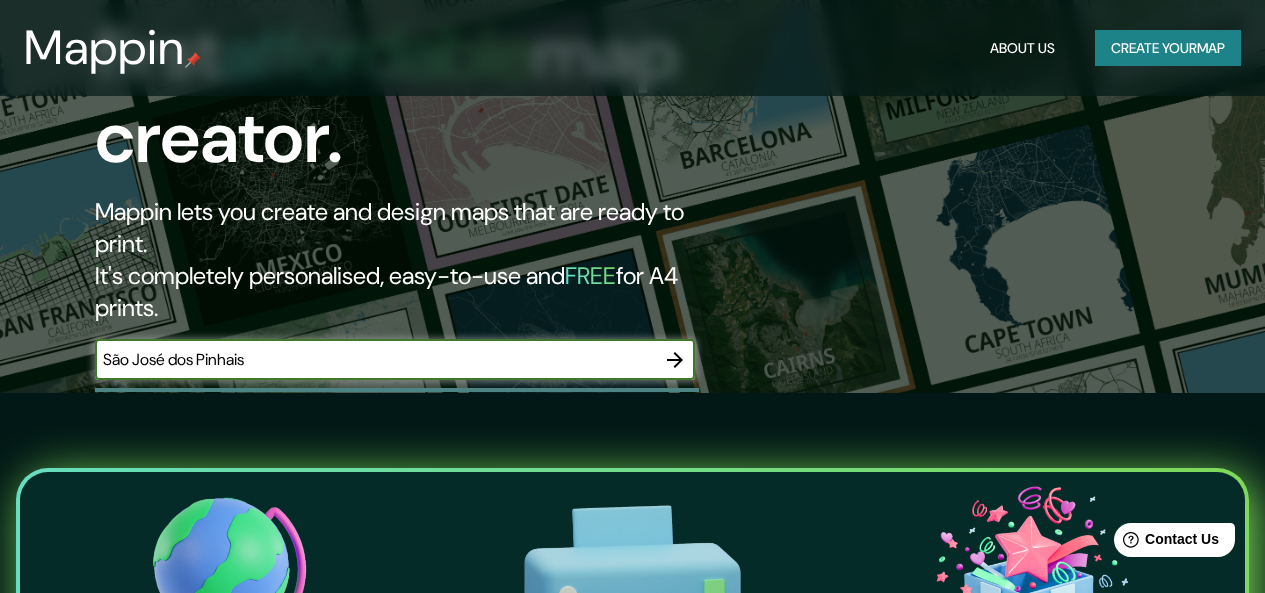 type on "São José dos Pinhais" 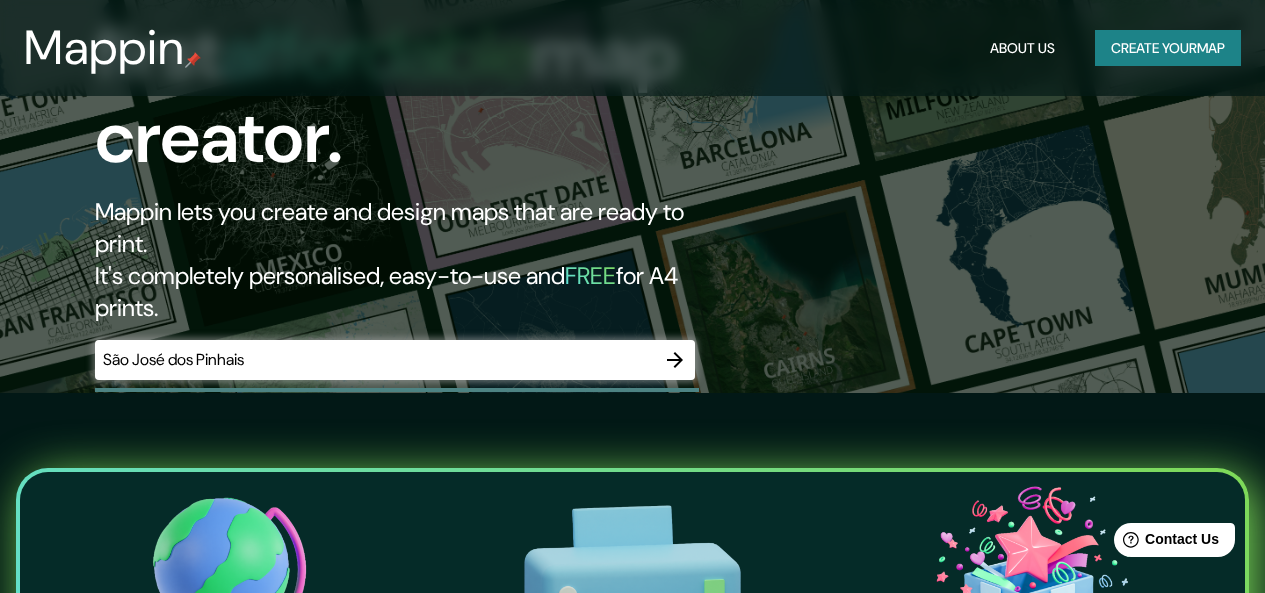 click on "São José dos Pinhais ​" at bounding box center (395, 360) 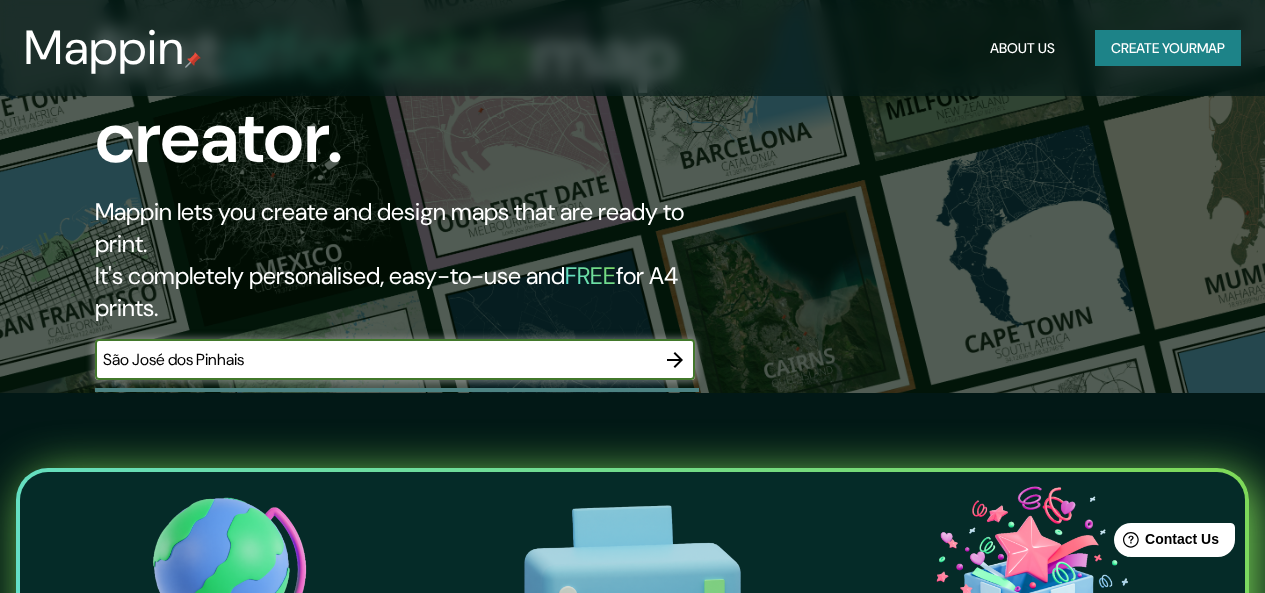 scroll, scrollTop: 300, scrollLeft: 0, axis: vertical 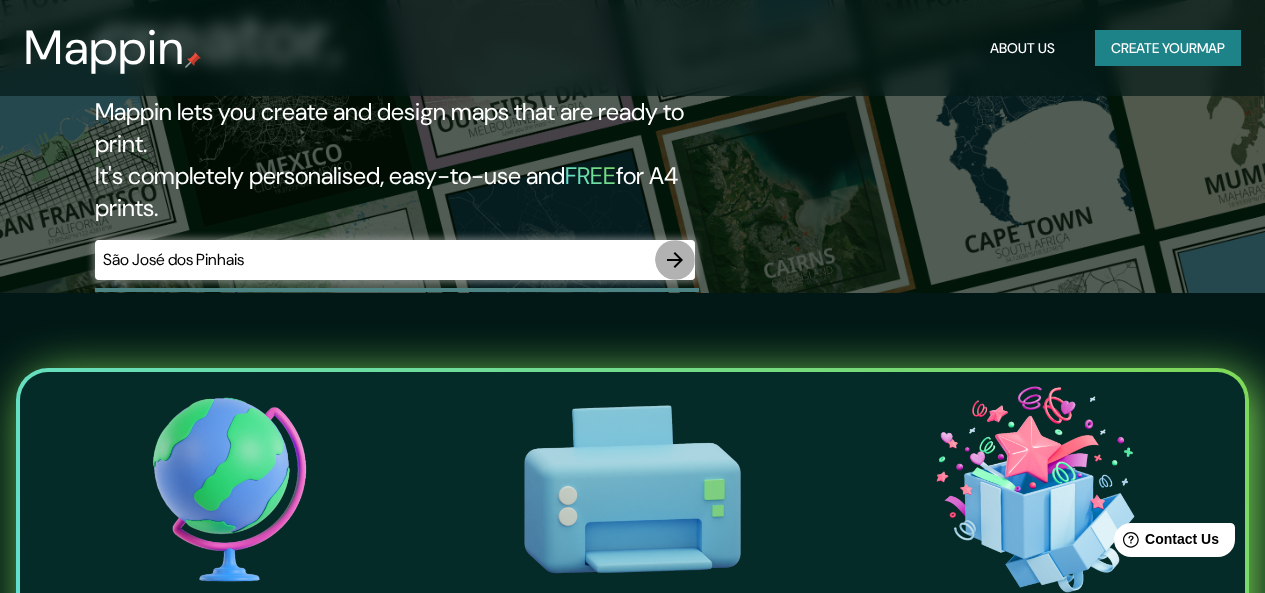 click 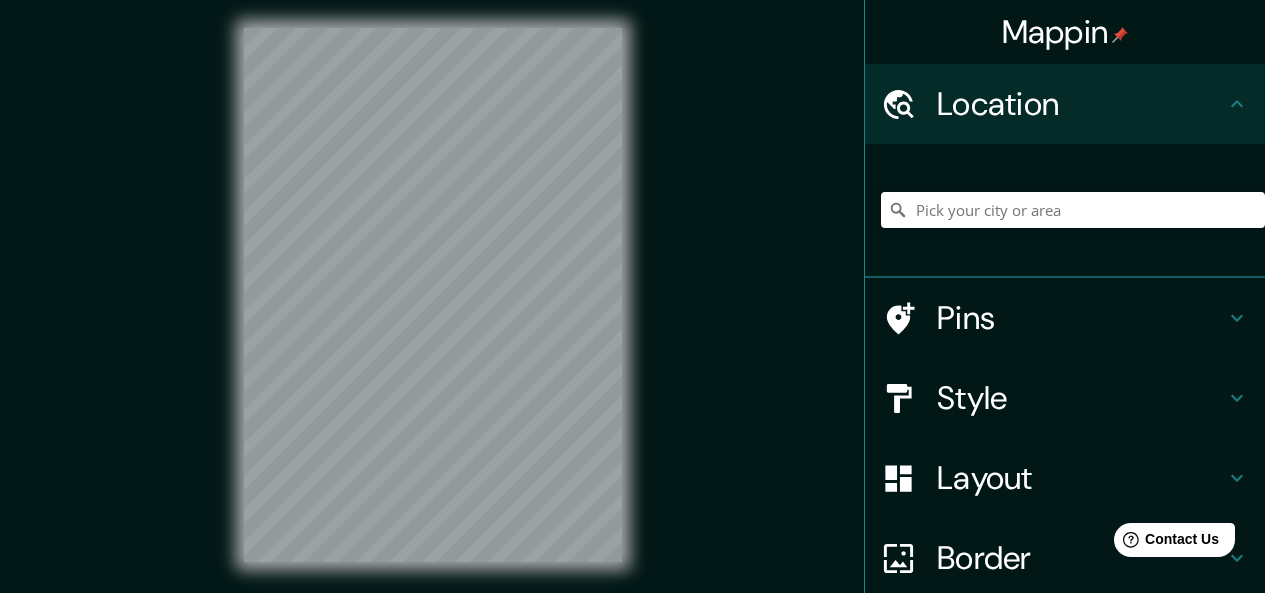 scroll, scrollTop: 0, scrollLeft: 0, axis: both 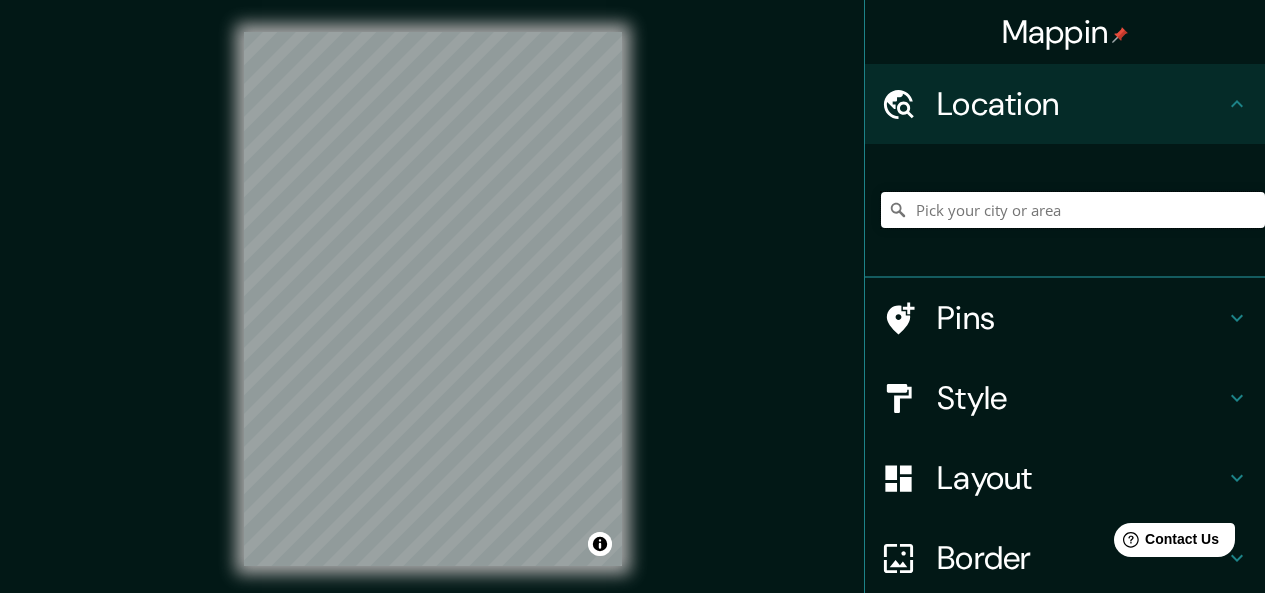 click at bounding box center (1073, 210) 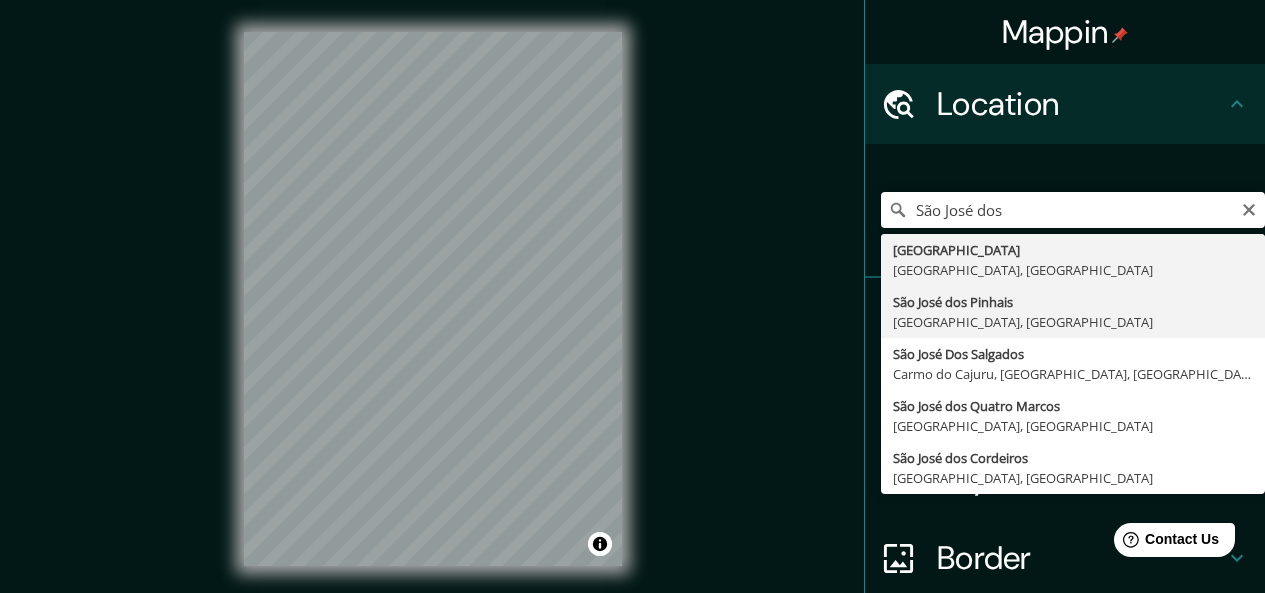 type on "[GEOGRAPHIC_DATA], [GEOGRAPHIC_DATA], [GEOGRAPHIC_DATA]" 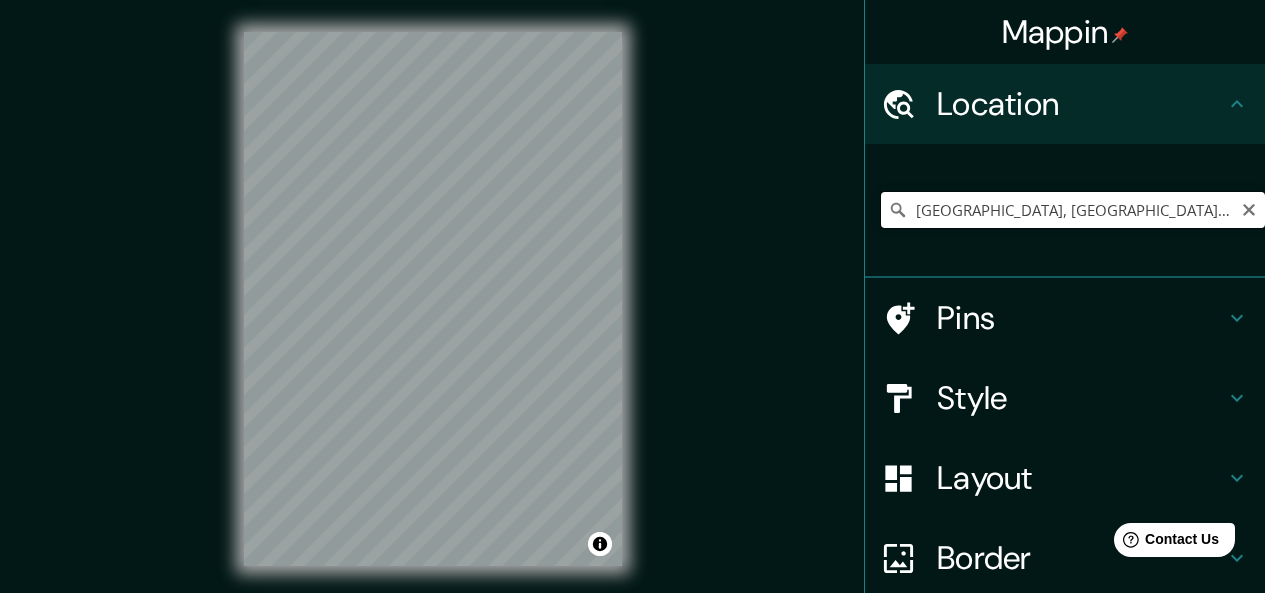 click on "[GEOGRAPHIC_DATA], [GEOGRAPHIC_DATA], [GEOGRAPHIC_DATA]" at bounding box center [1073, 210] 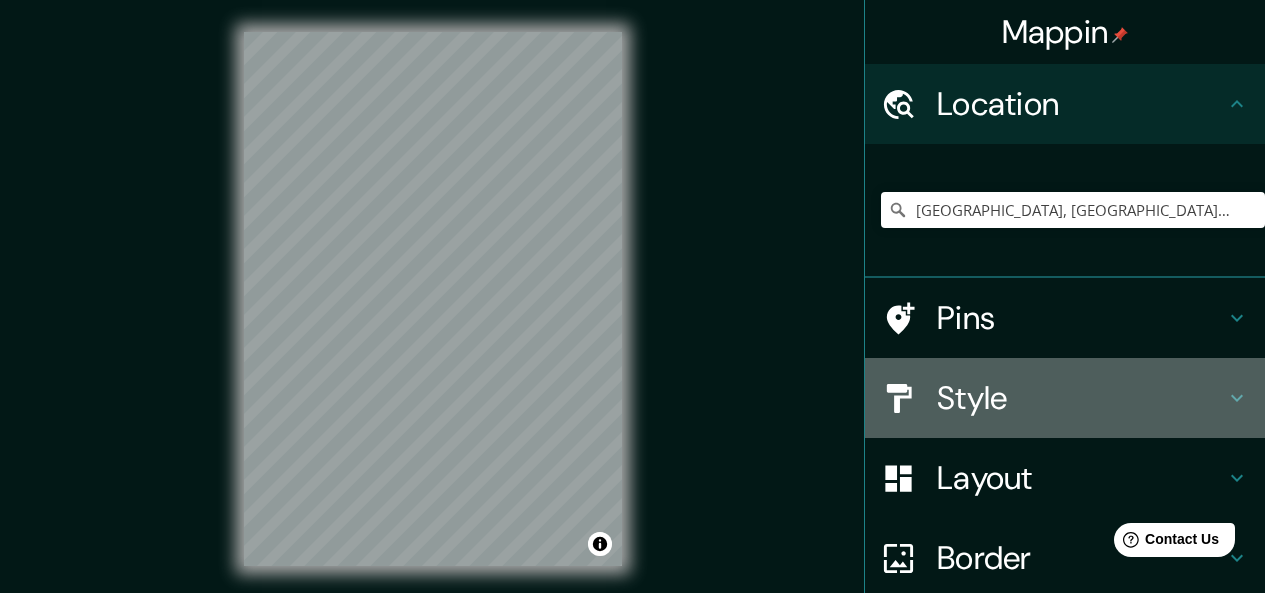 click 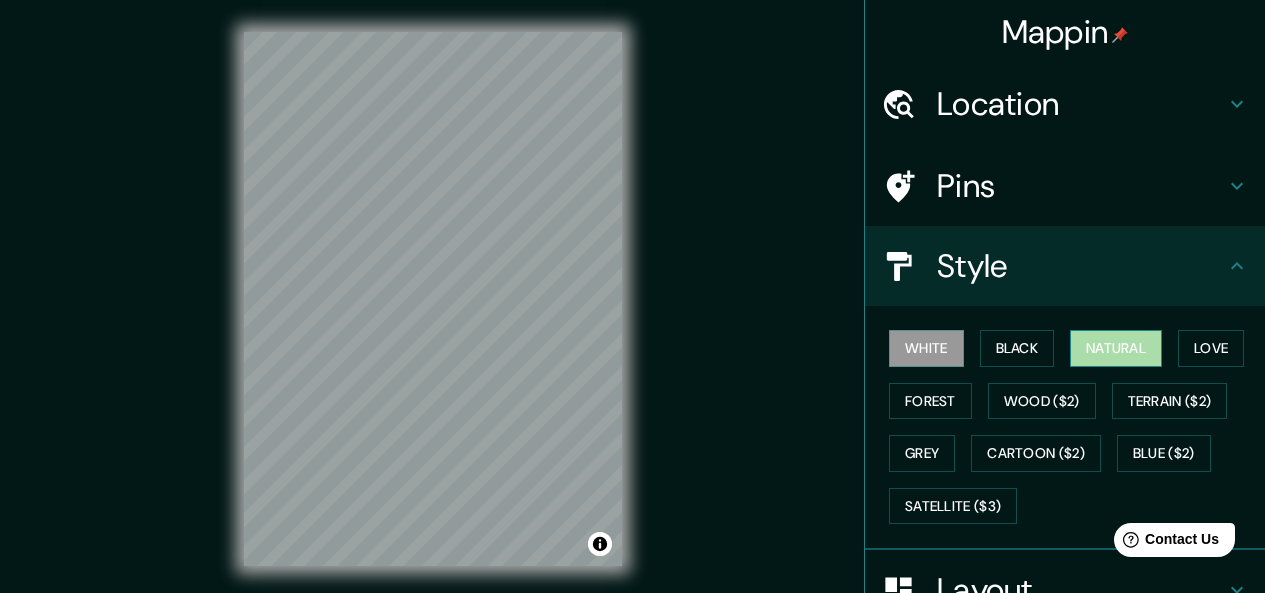 click on "Natural" at bounding box center (1116, 348) 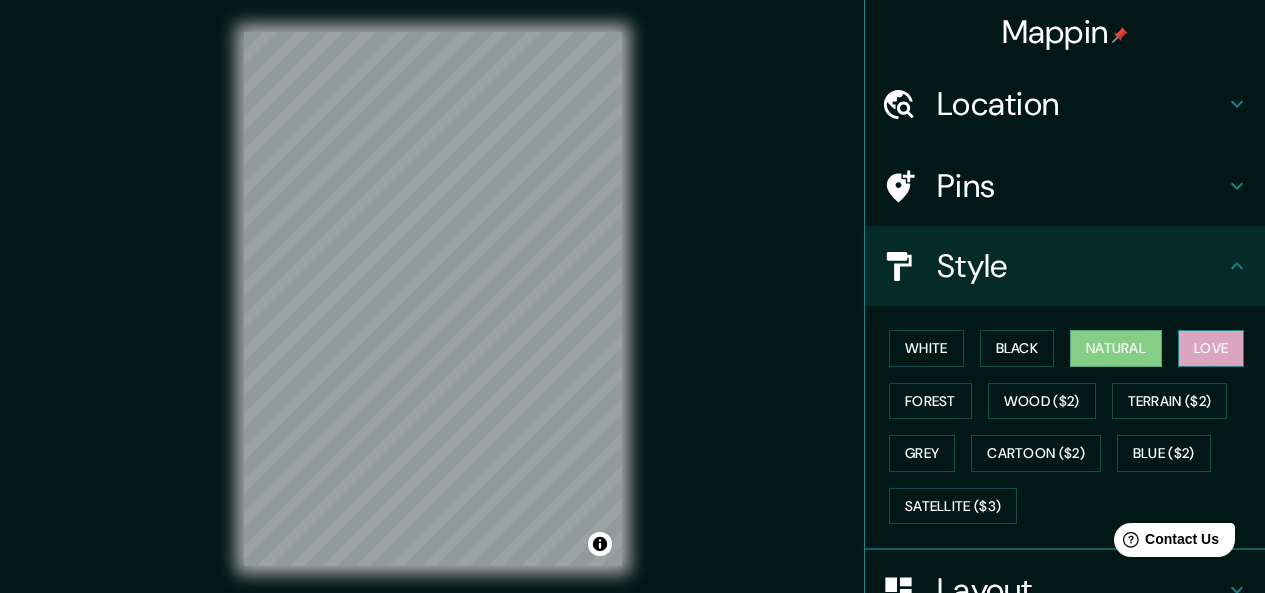 click on "Love" at bounding box center [1211, 348] 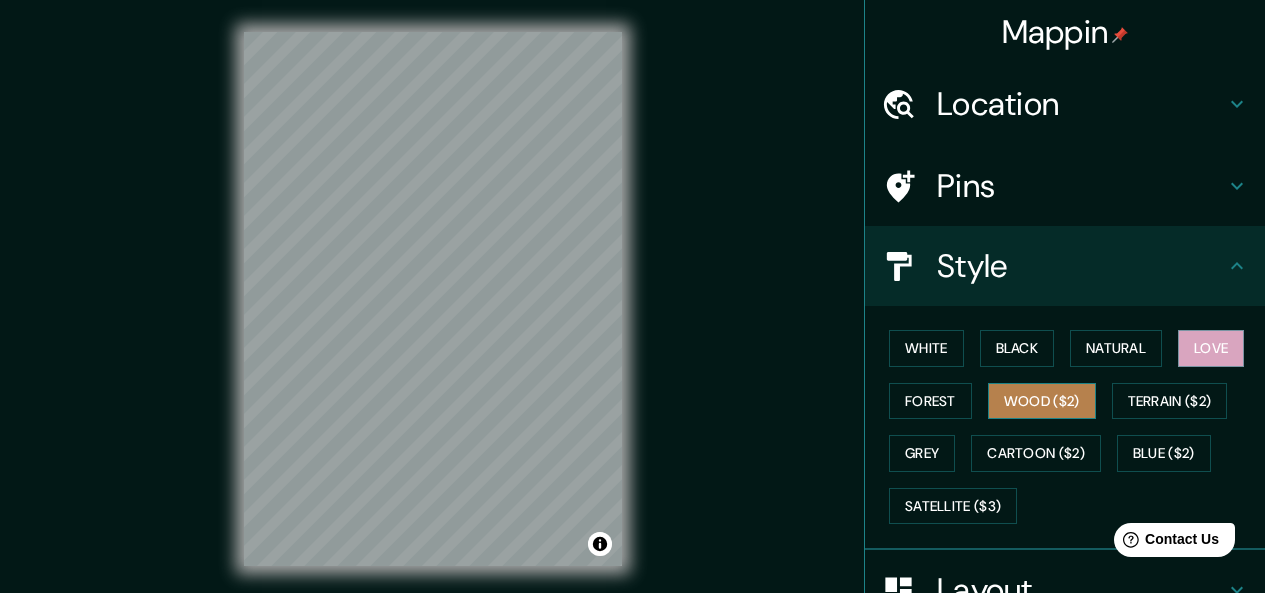 click on "Wood ($2)" at bounding box center [1042, 401] 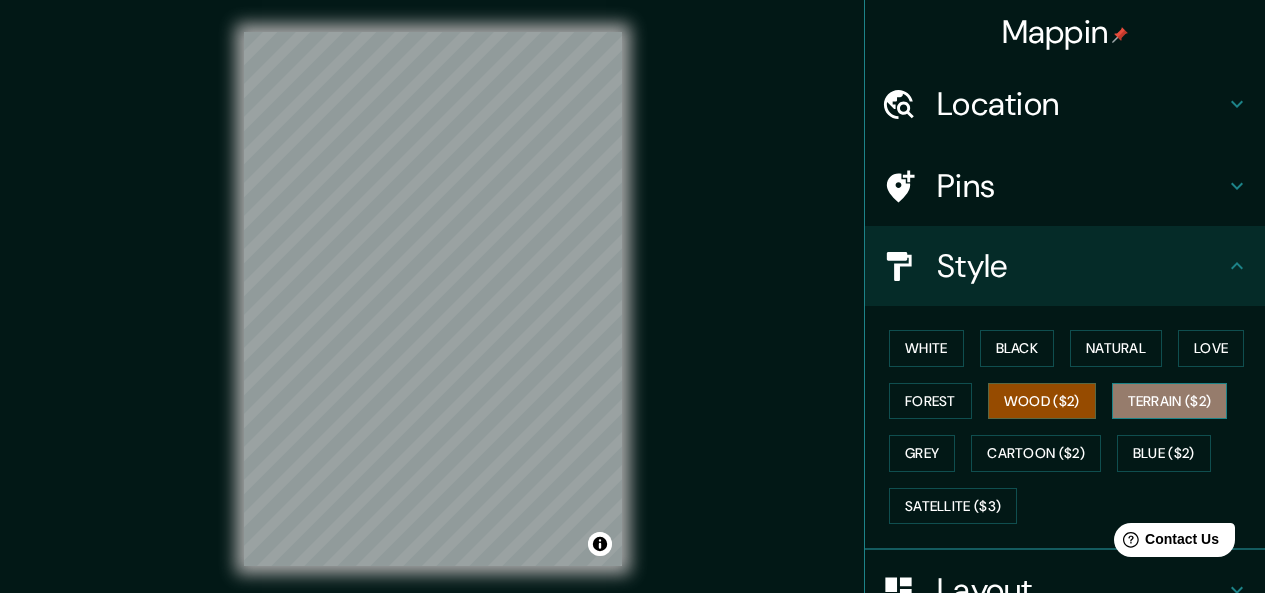 click on "Terrain ($2)" at bounding box center (1170, 401) 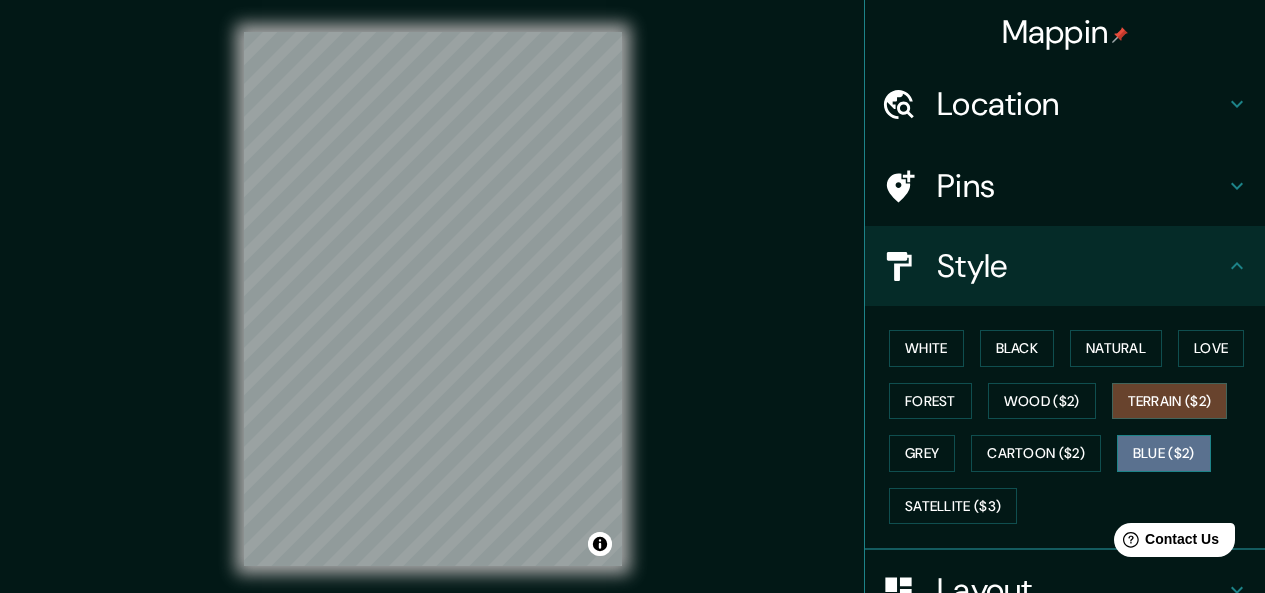 click on "Blue ($2)" at bounding box center [1164, 453] 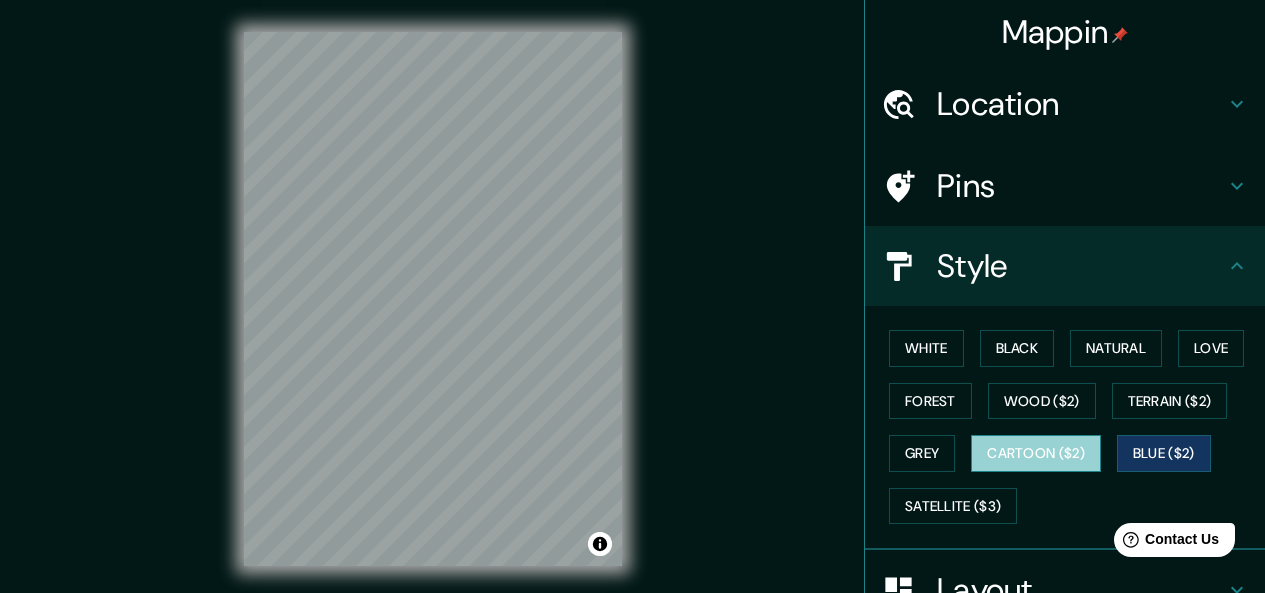 click on "Cartoon ($2)" at bounding box center [1036, 453] 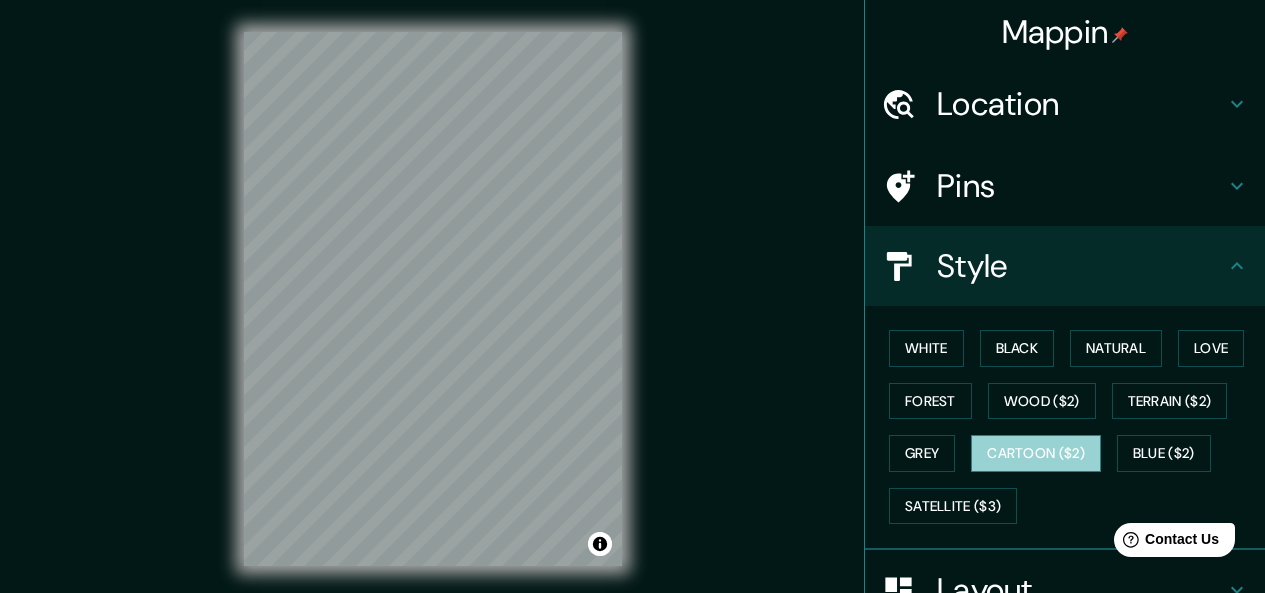 click on "Cartoon ($2)" at bounding box center (1036, 453) 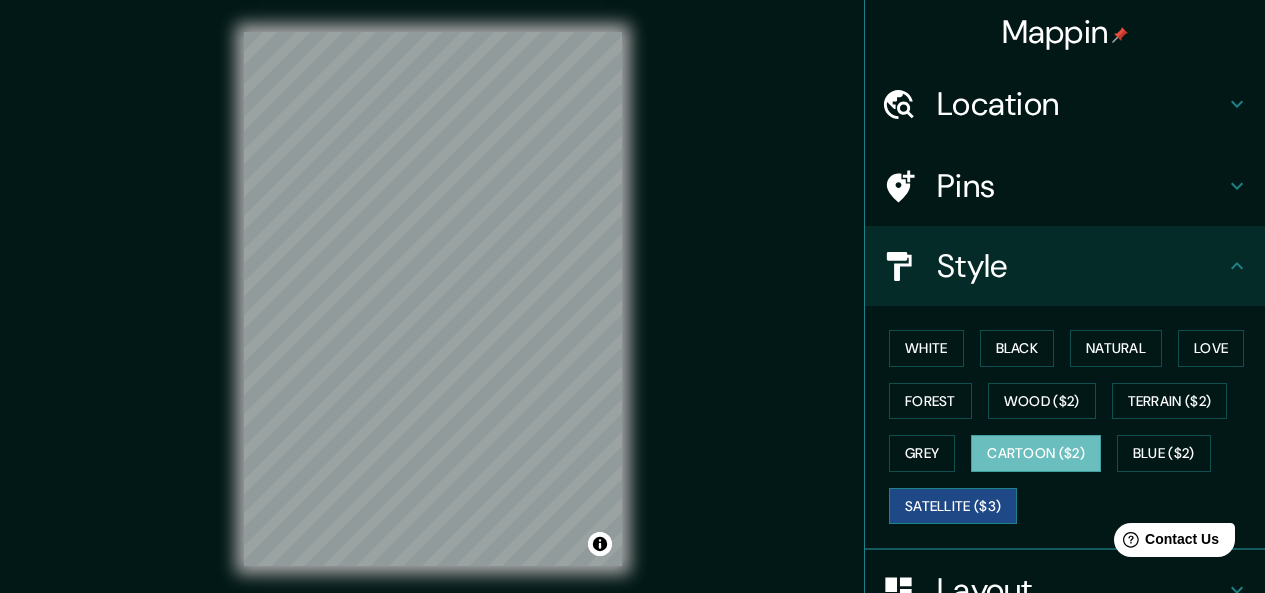 click on "Satellite ($3)" at bounding box center (953, 506) 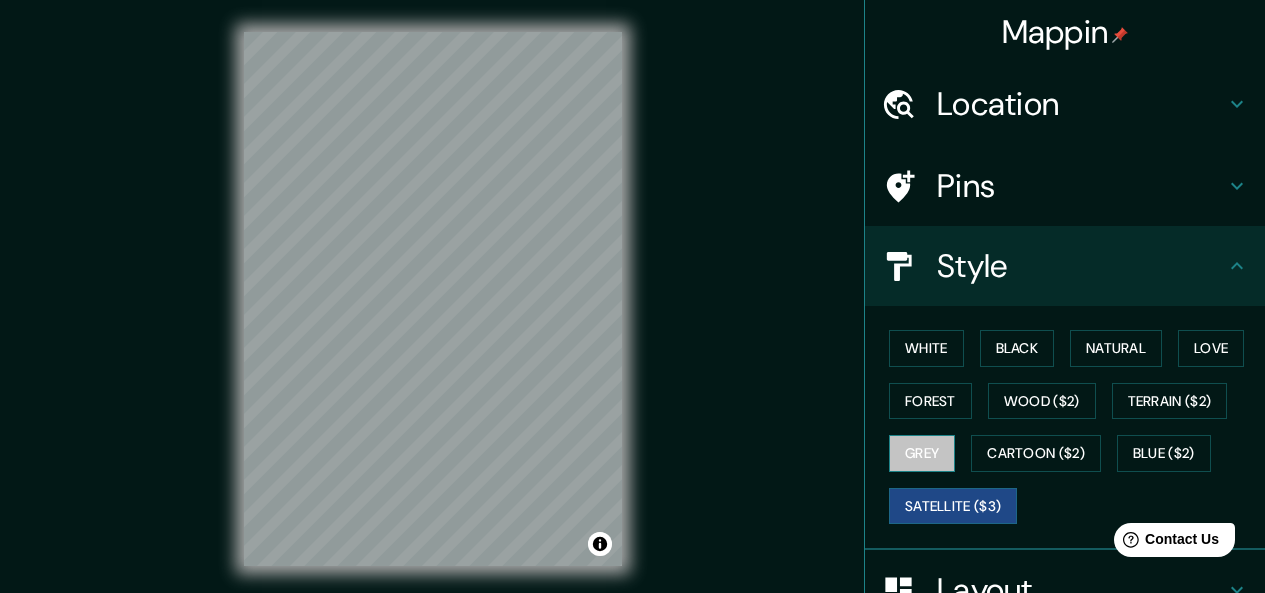 click on "Grey" at bounding box center (922, 453) 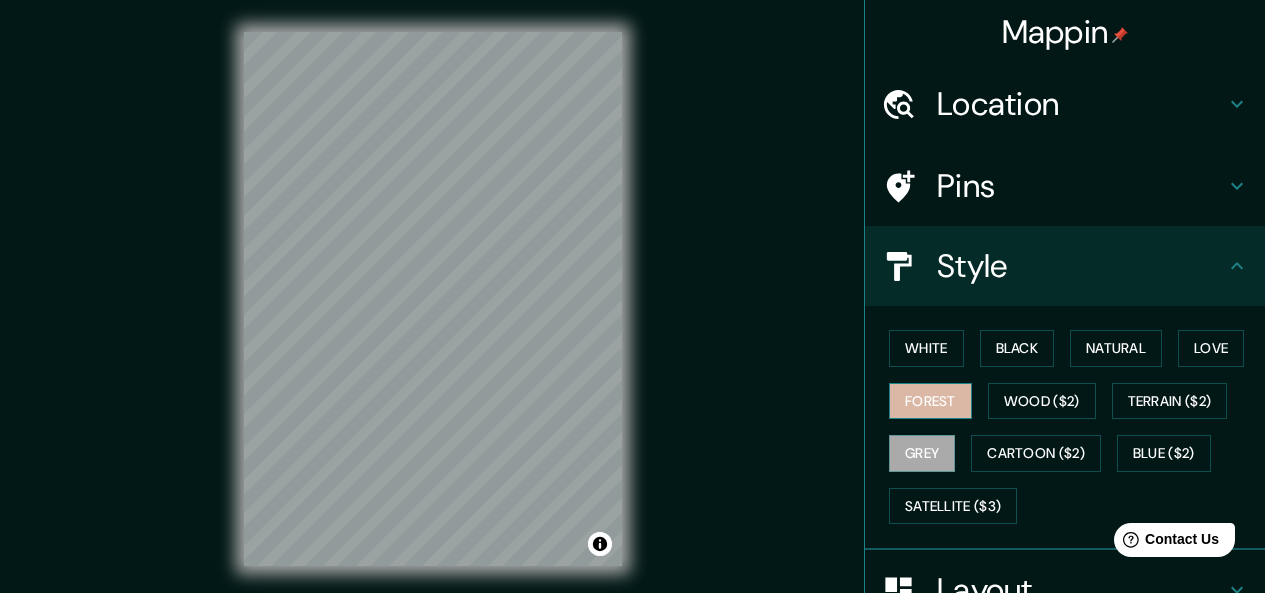 click on "Forest" at bounding box center [930, 401] 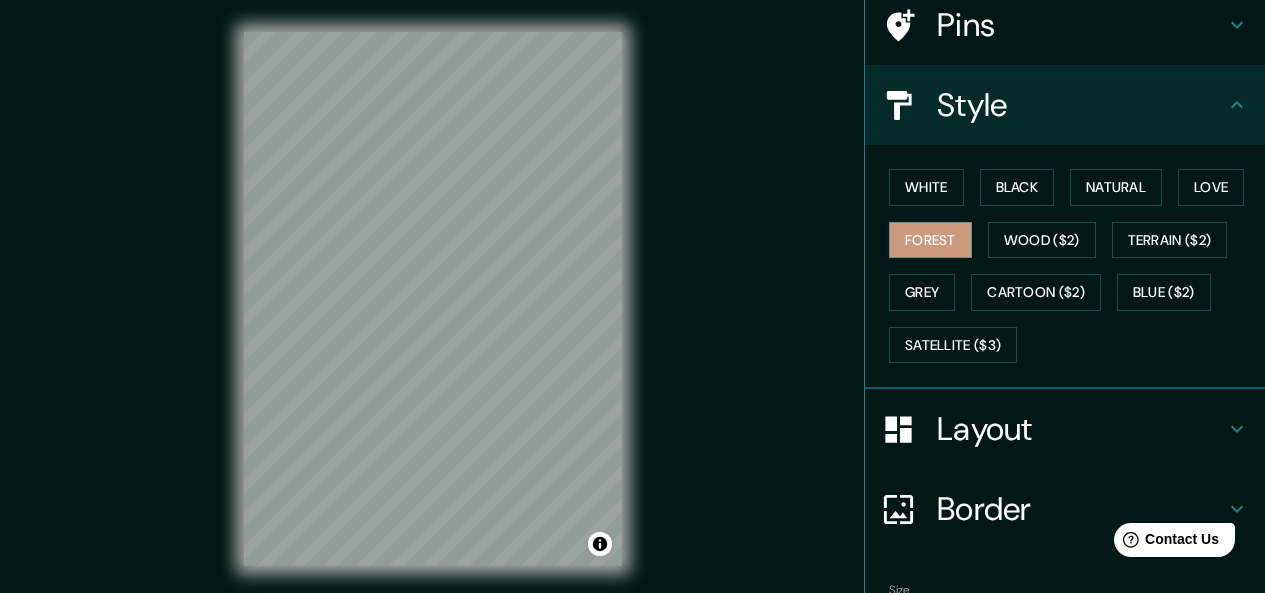scroll, scrollTop: 161, scrollLeft: 0, axis: vertical 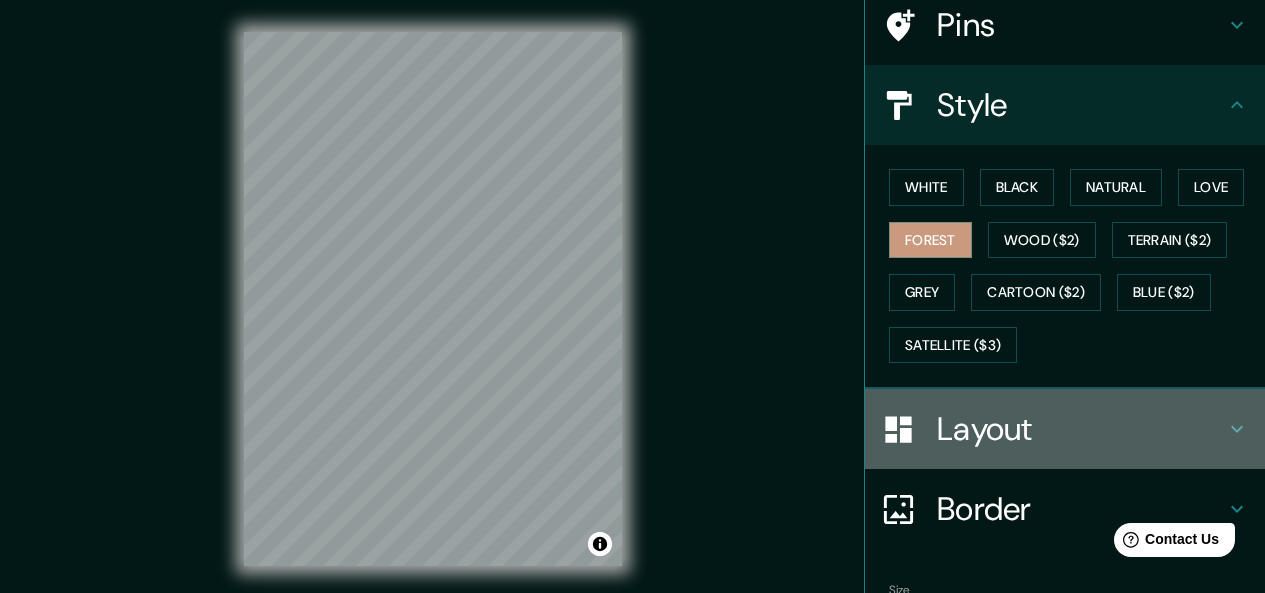 click on "Layout" at bounding box center (1081, 429) 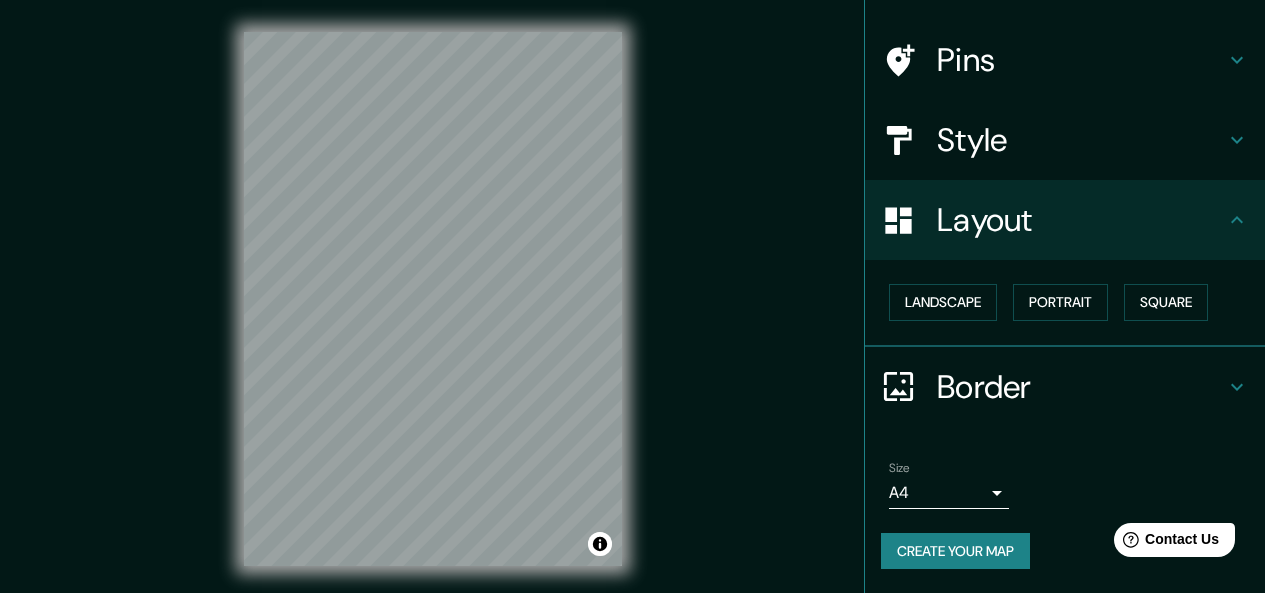 scroll, scrollTop: 126, scrollLeft: 0, axis: vertical 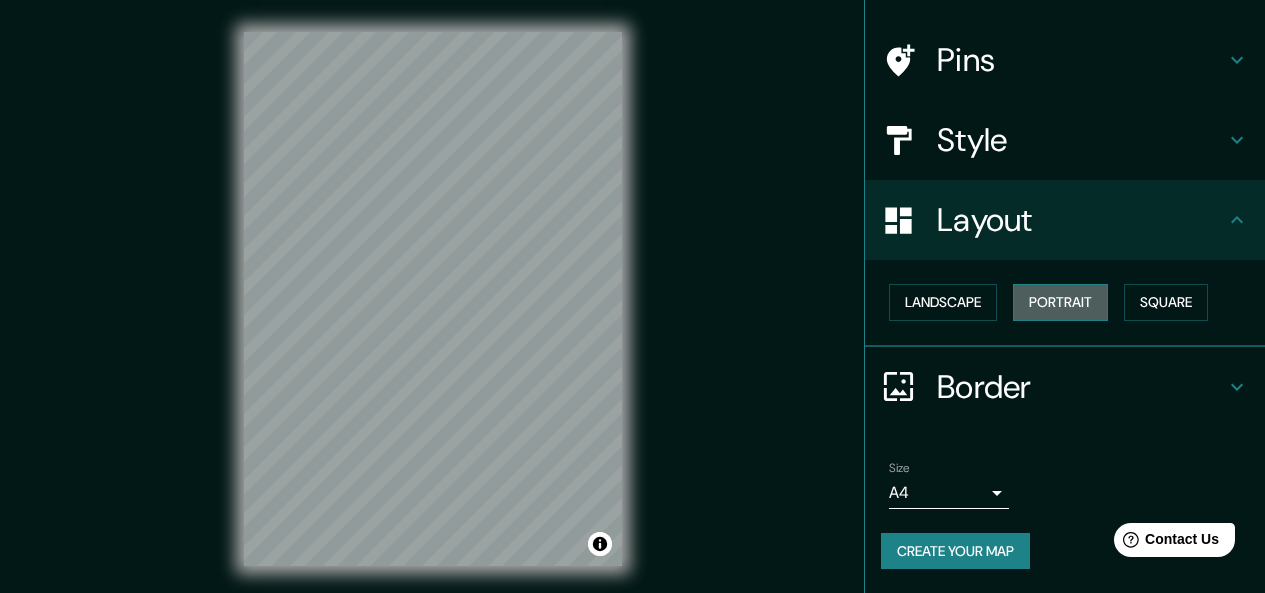 click on "Portrait" at bounding box center [1060, 302] 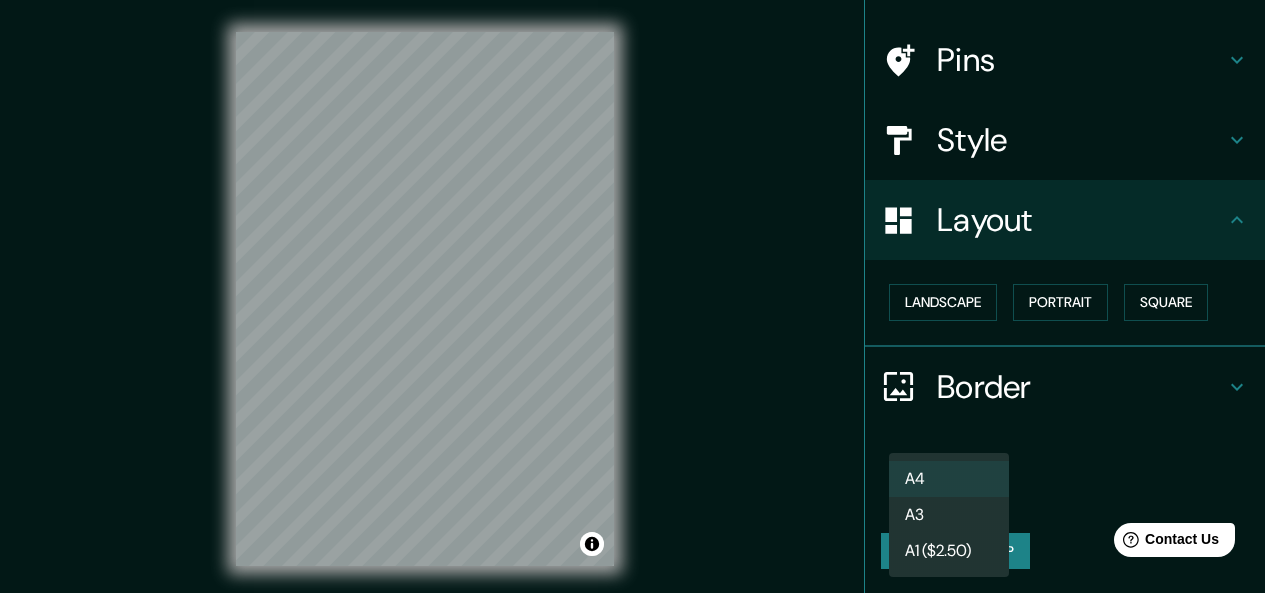 click on "Mappin Location São José dos Pinhais, Paraná, Brasil Pins Style Layout Landscape Portrait Square Border Choose a border.  Hint : you can make layers of the frame opaque to create some cool effects. None Simple Transparent Fancy Size A4 single Create your map © Mapbox   © OpenStreetMap   Improve this map Any problems, suggestions, or concerns please email    help@mappin.pro . . . A4 A3 A1 ($2.50)" at bounding box center (632, 296) 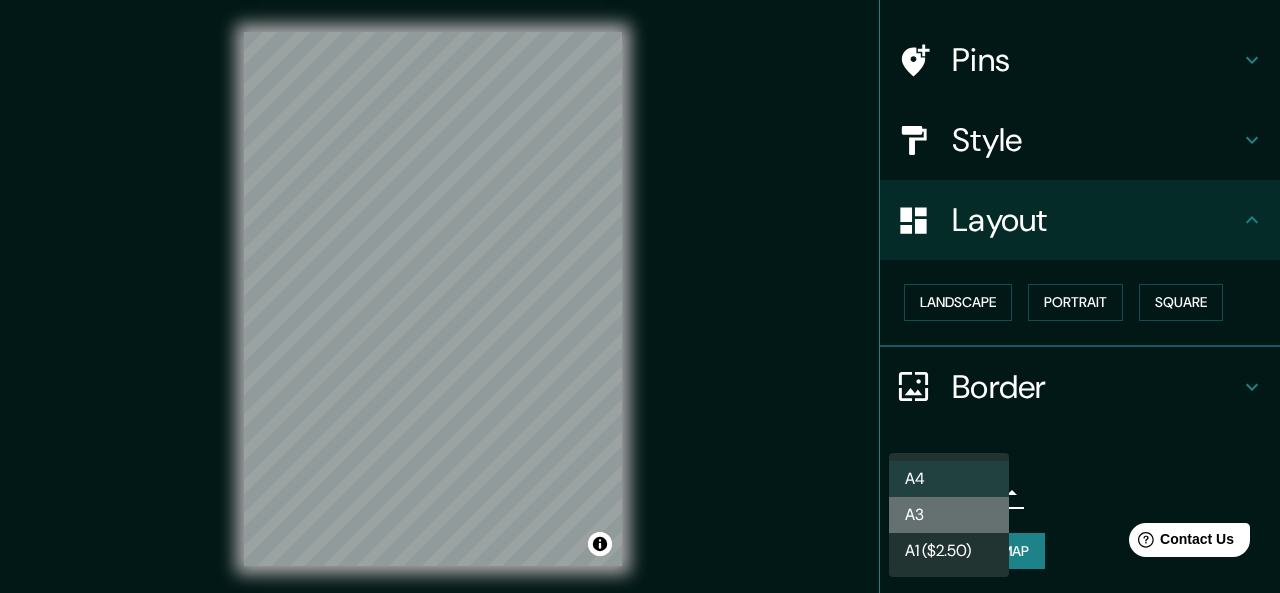 click on "A3" at bounding box center [949, 515] 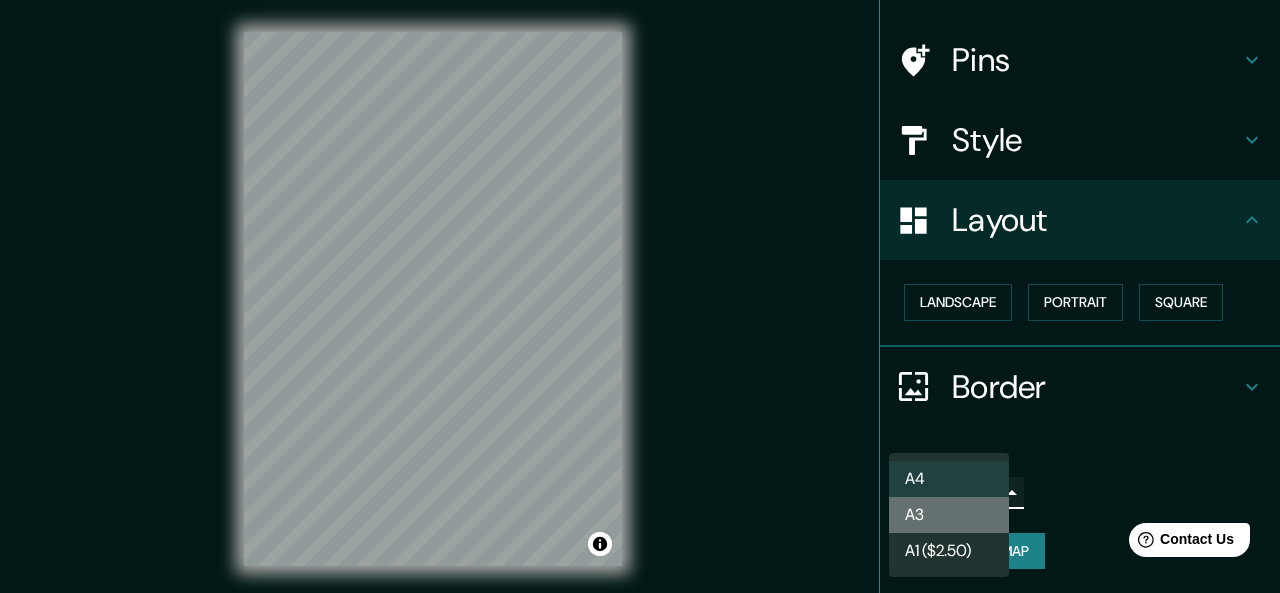 type on "a4" 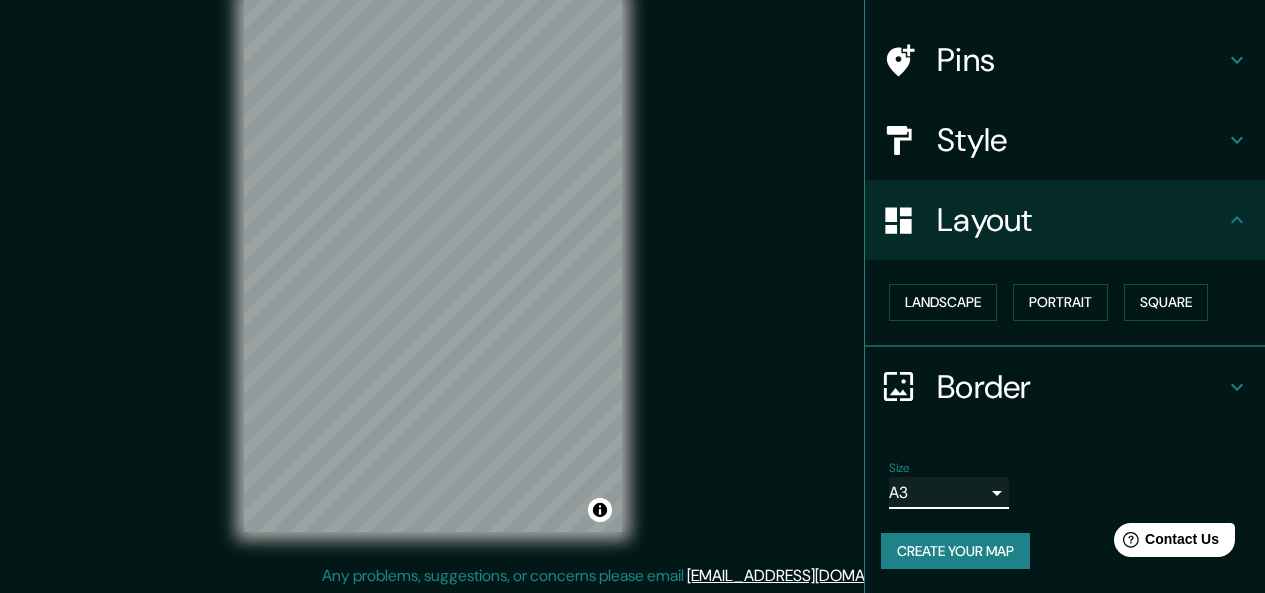 scroll, scrollTop: 36, scrollLeft: 0, axis: vertical 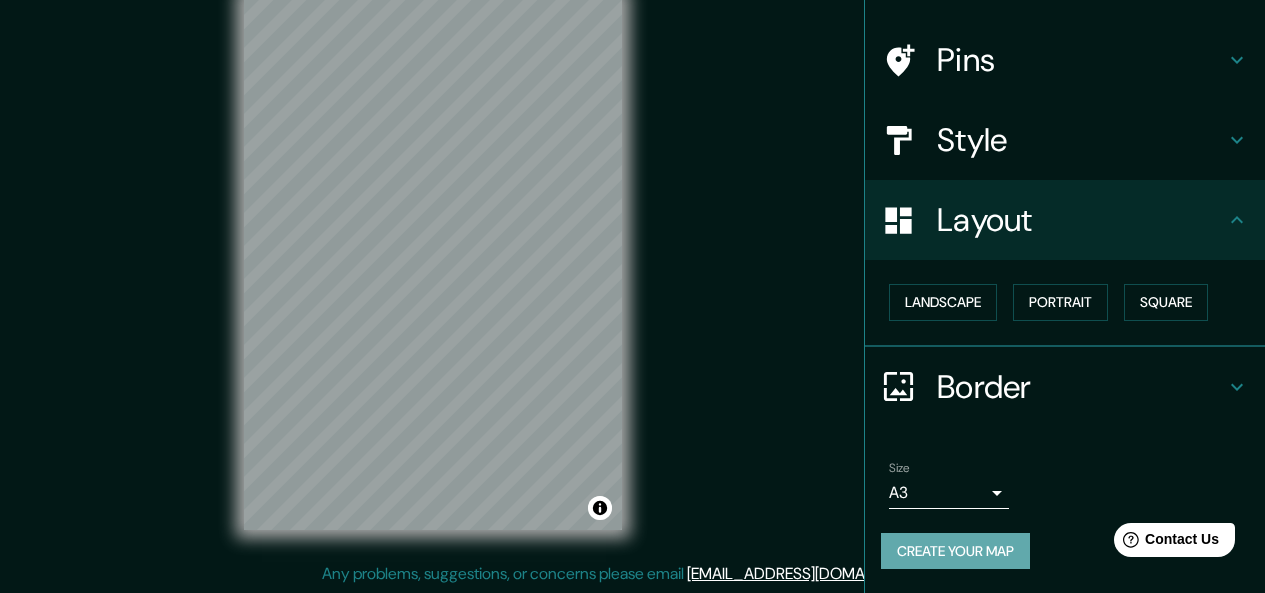 click on "Create your map" at bounding box center (955, 551) 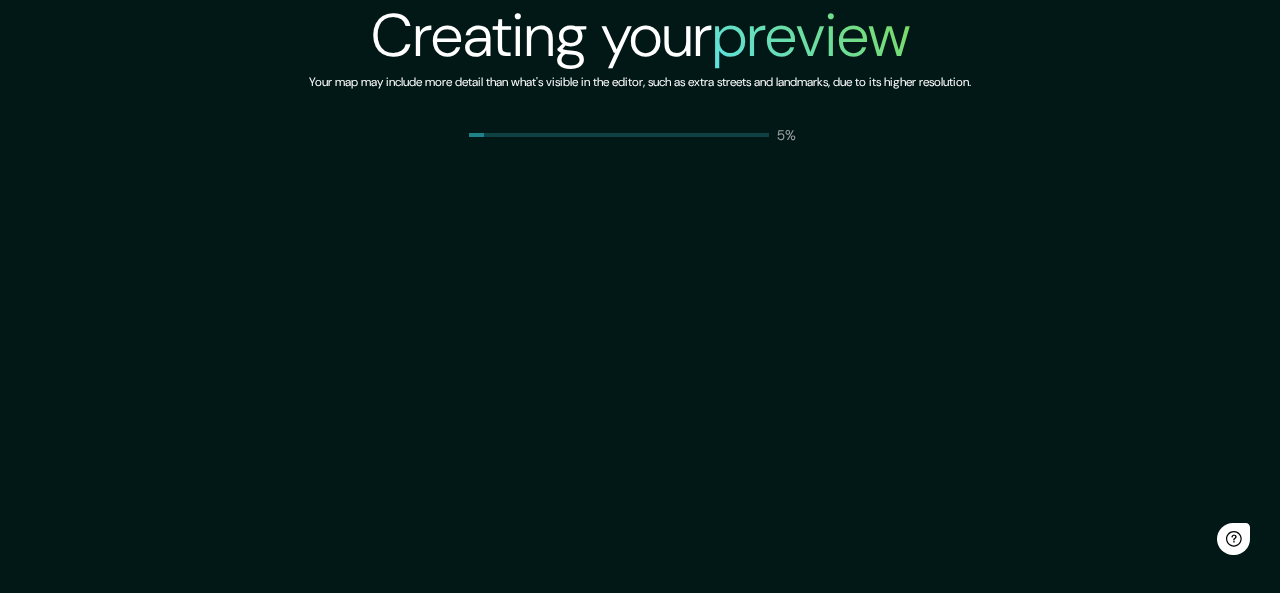 scroll, scrollTop: 0, scrollLeft: 0, axis: both 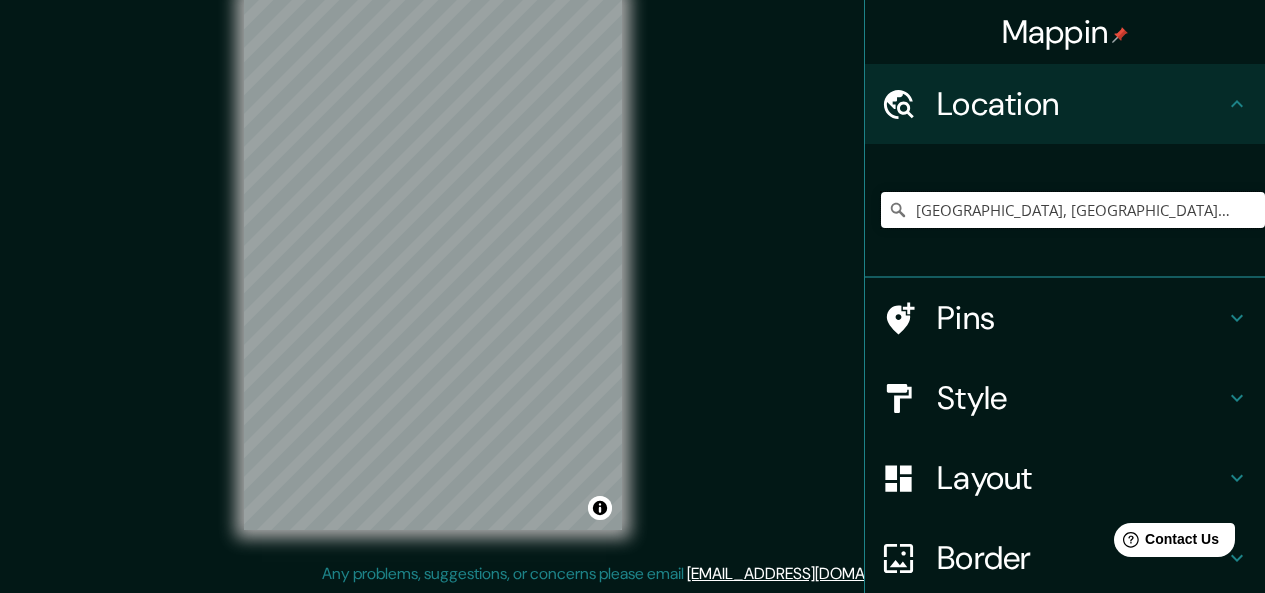click on "[GEOGRAPHIC_DATA], [GEOGRAPHIC_DATA], [GEOGRAPHIC_DATA]" at bounding box center [1073, 210] 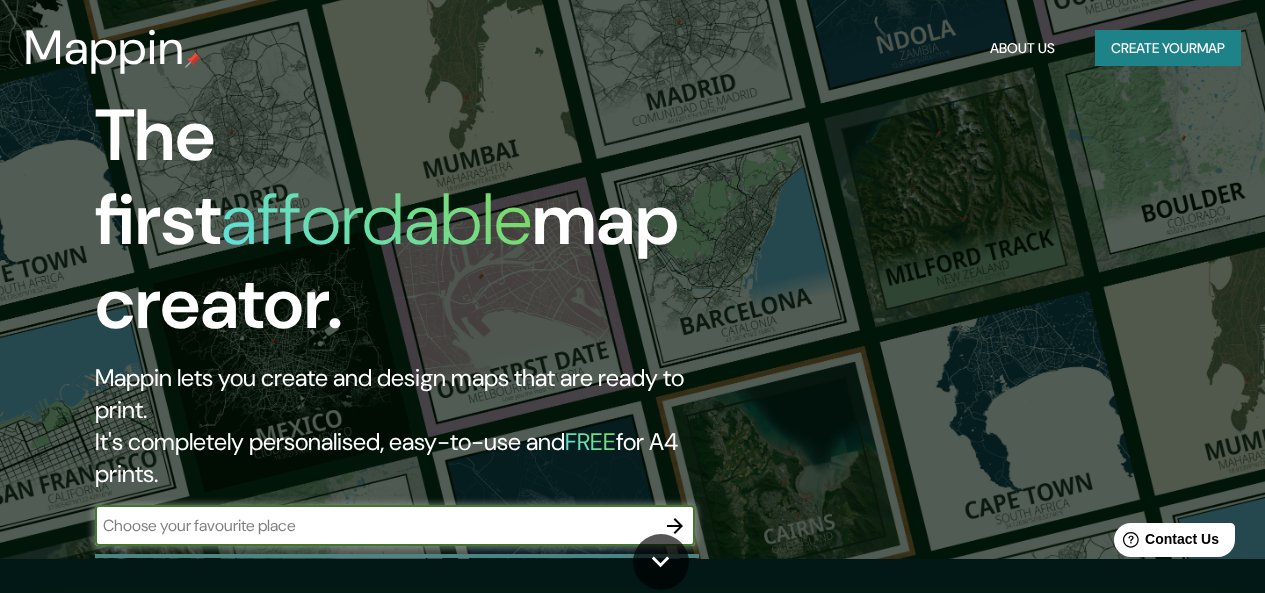 scroll, scrollTop: 0, scrollLeft: 0, axis: both 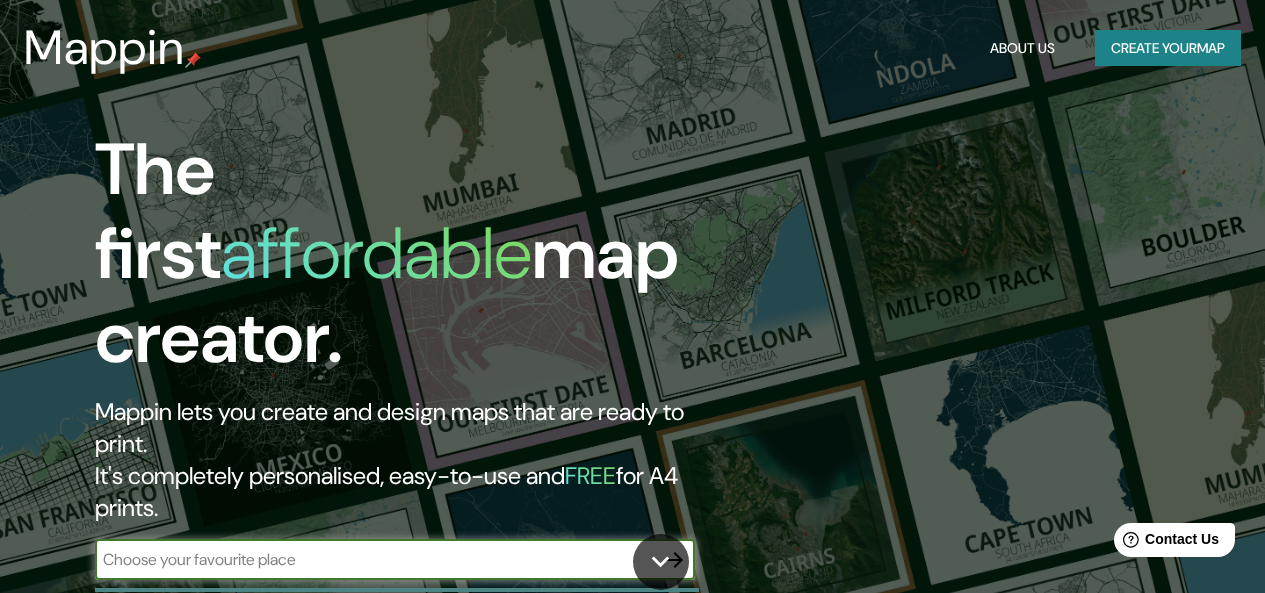 click at bounding box center [375, 559] 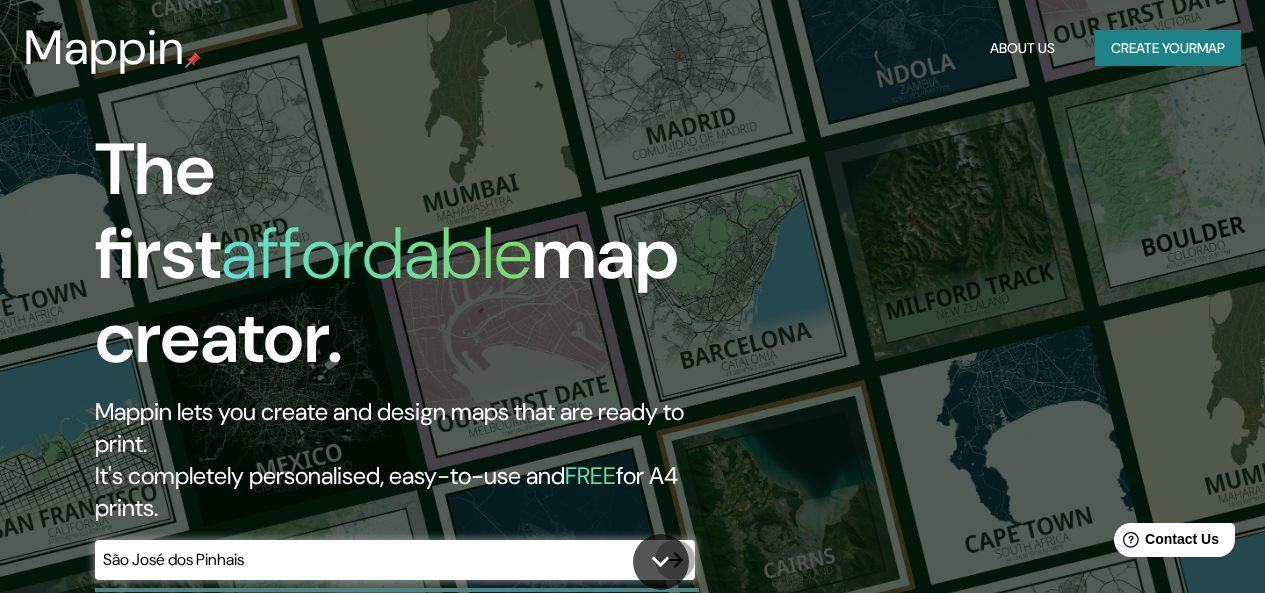click 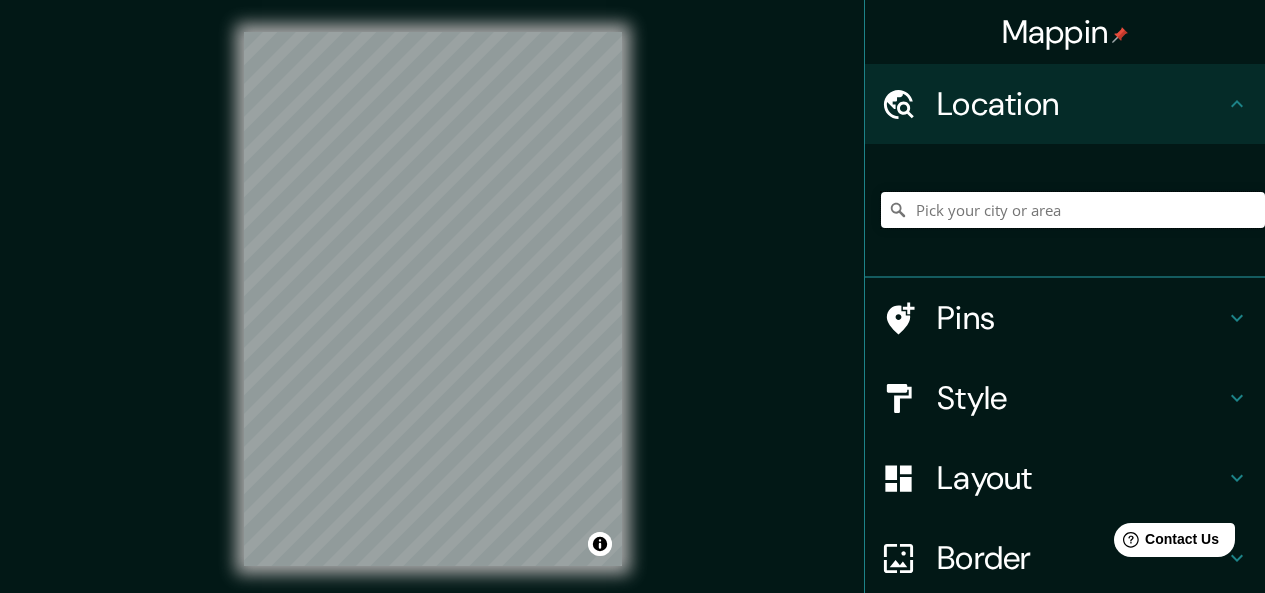click at bounding box center [1073, 210] 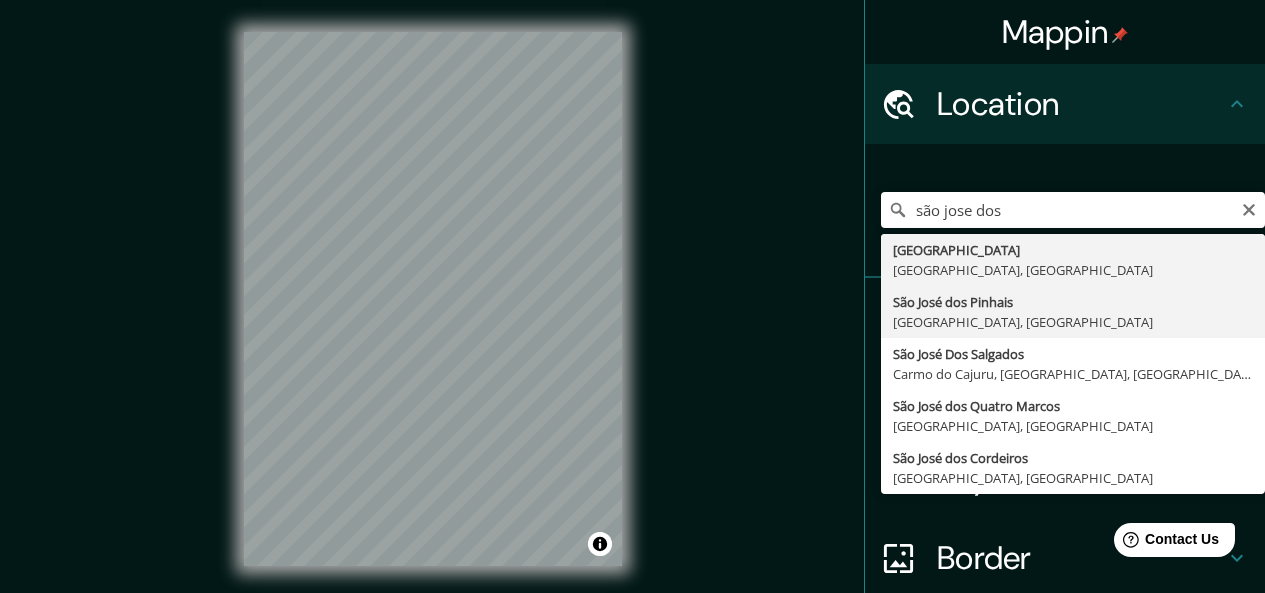type on "[GEOGRAPHIC_DATA], [GEOGRAPHIC_DATA], [GEOGRAPHIC_DATA]" 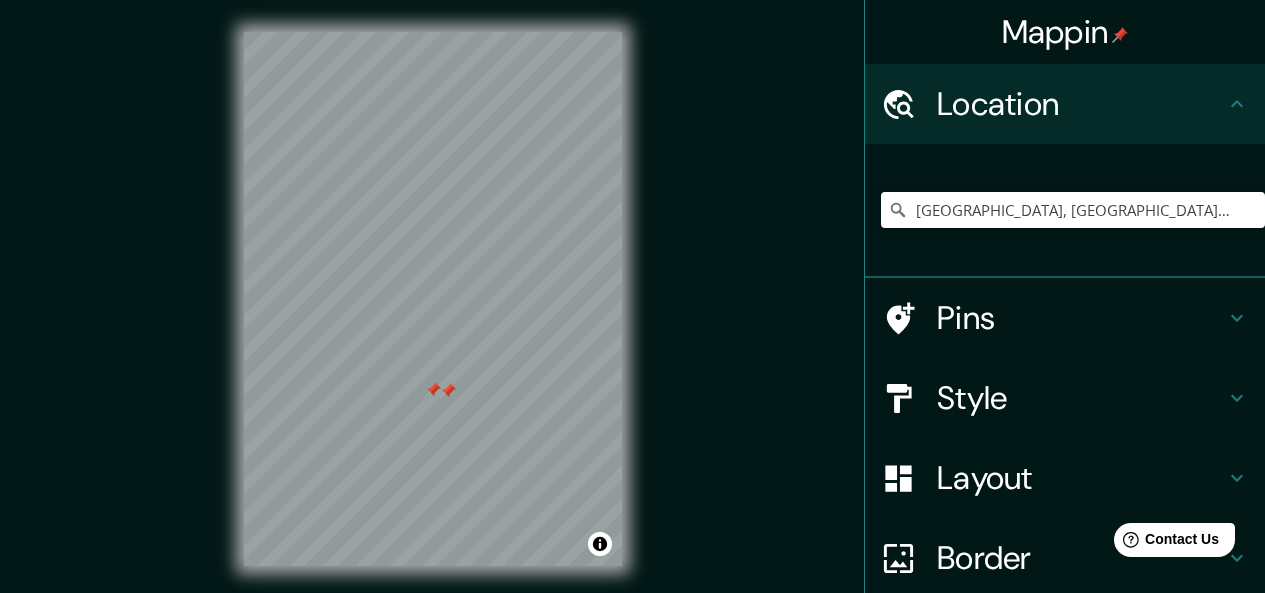 click at bounding box center (448, 391) 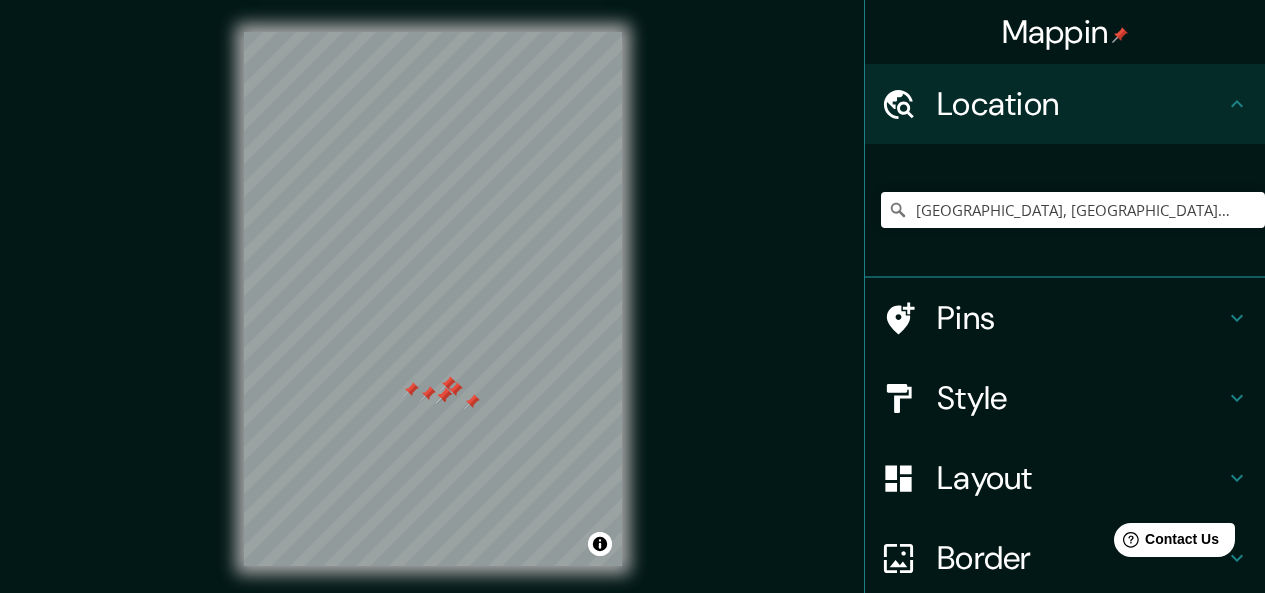 click at bounding box center [444, 396] 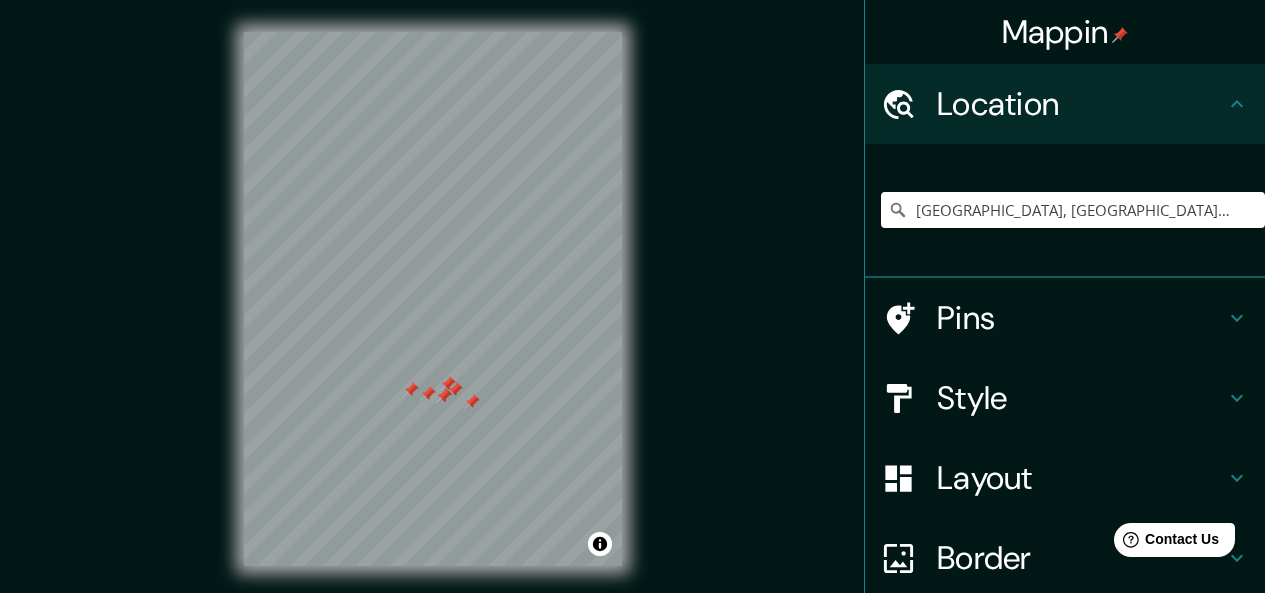 click at bounding box center (444, 396) 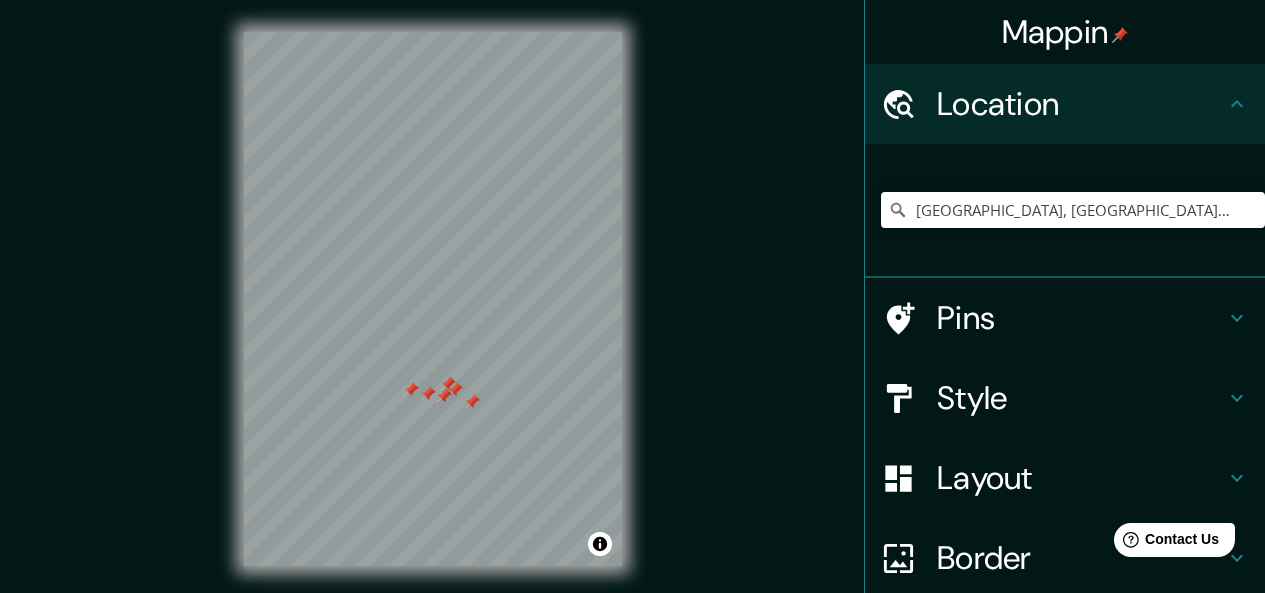 click at bounding box center (444, 396) 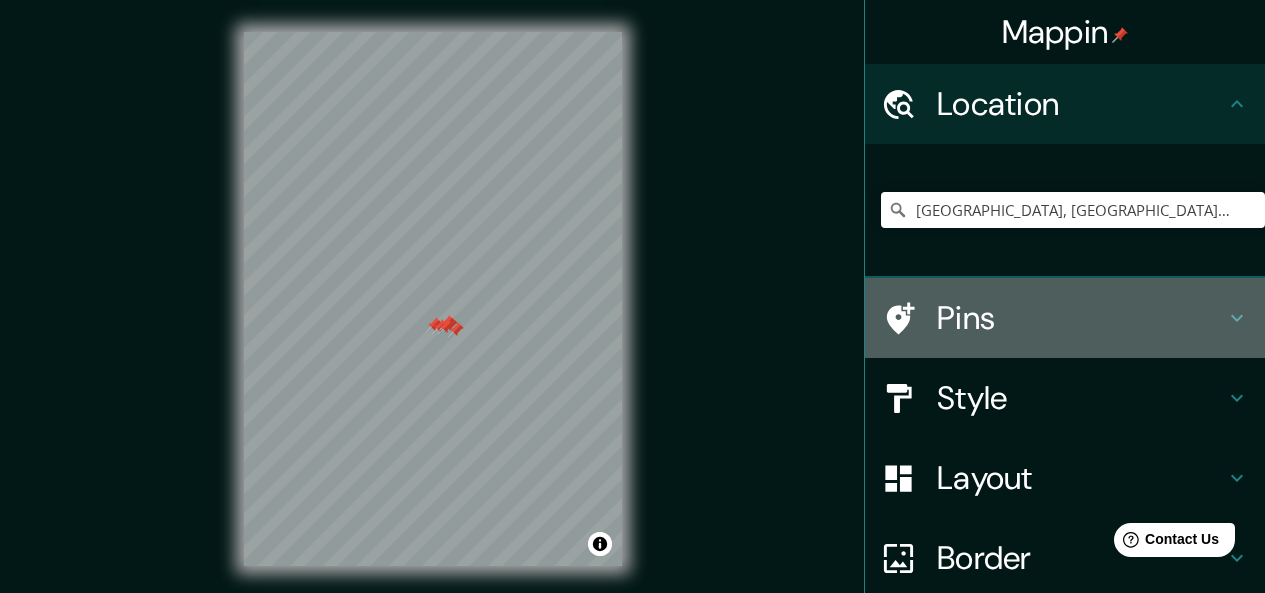 click on "Pins" at bounding box center [1081, 318] 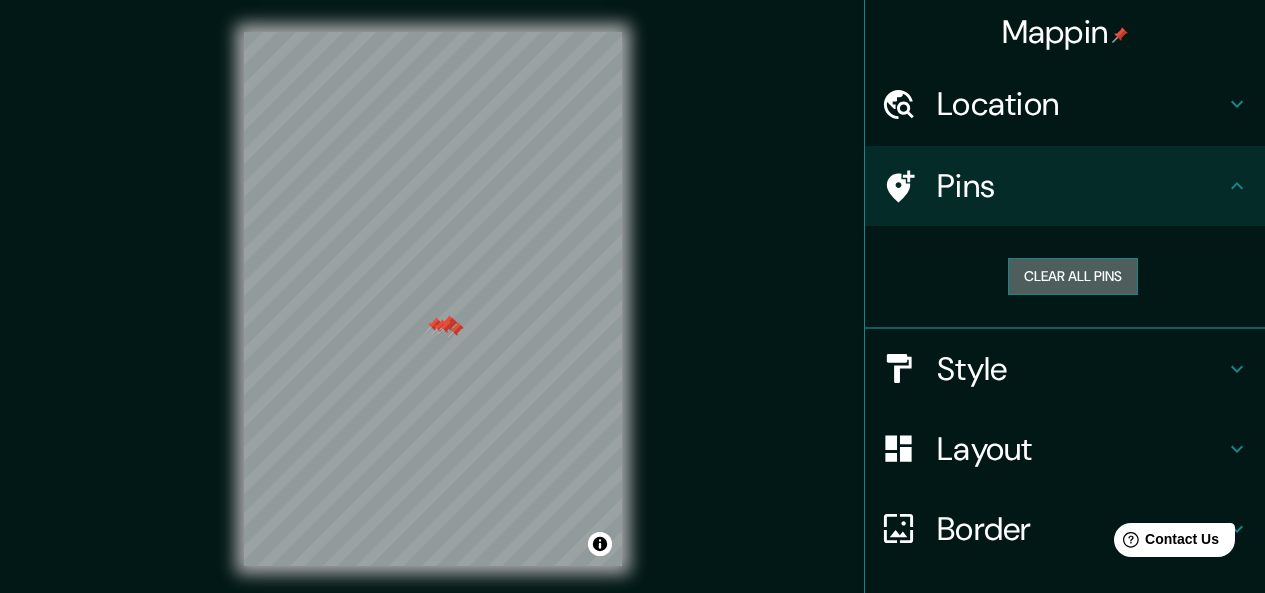 click on "Clear all pins" at bounding box center [1073, 276] 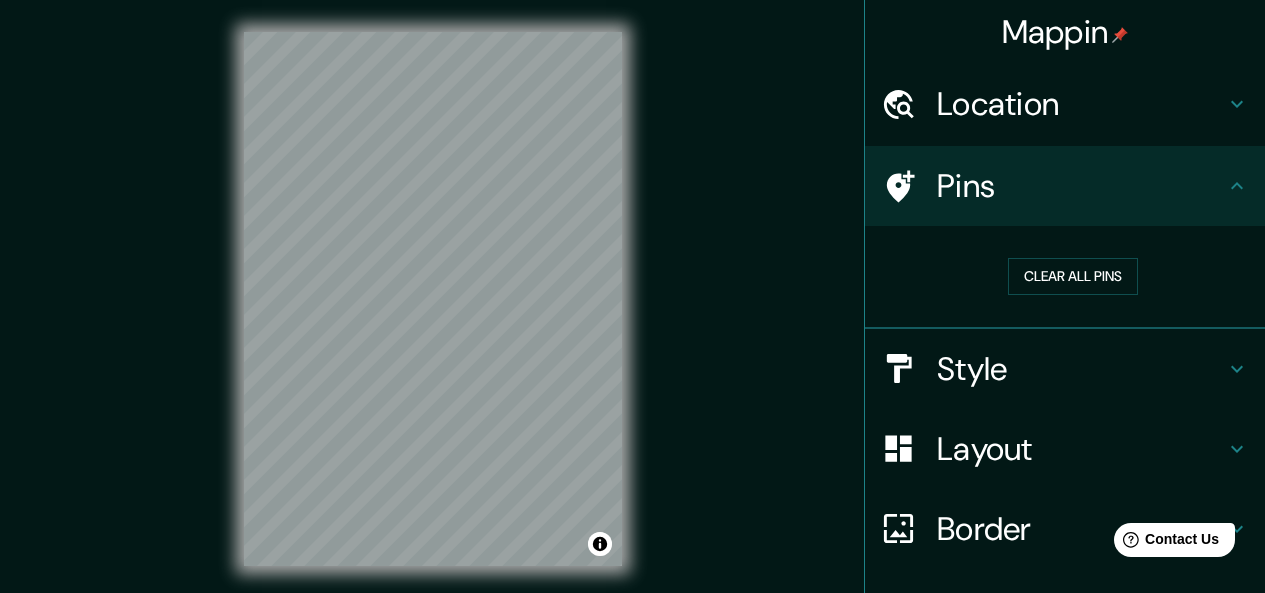 click on "Style" at bounding box center (1081, 369) 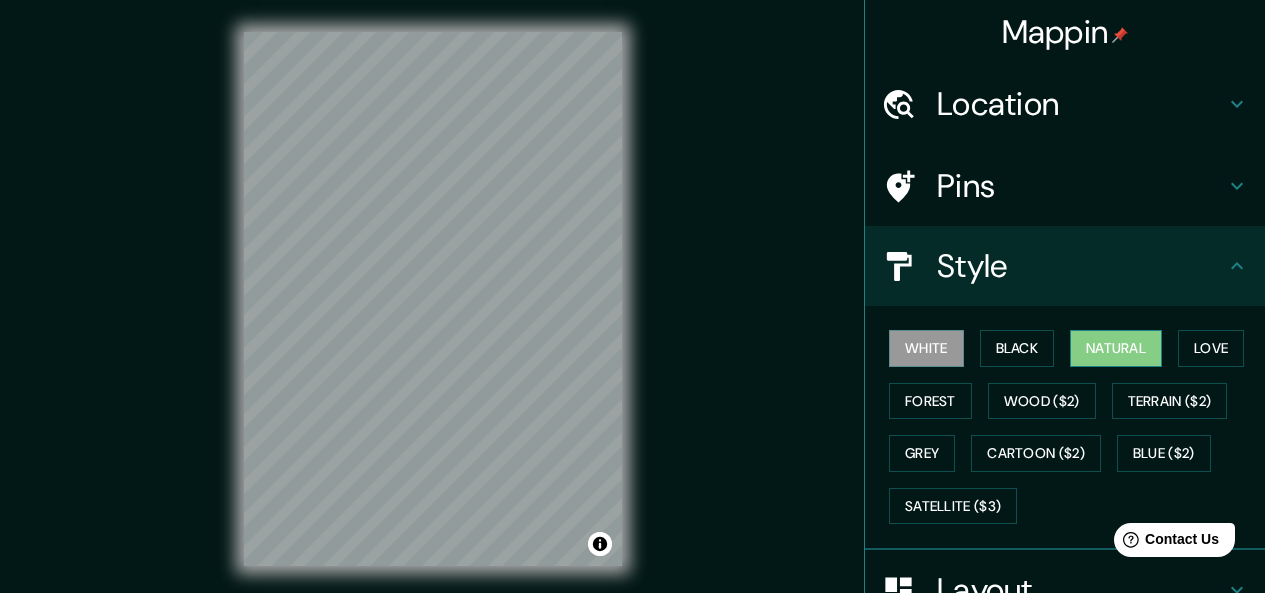 click on "Natural" at bounding box center [1116, 348] 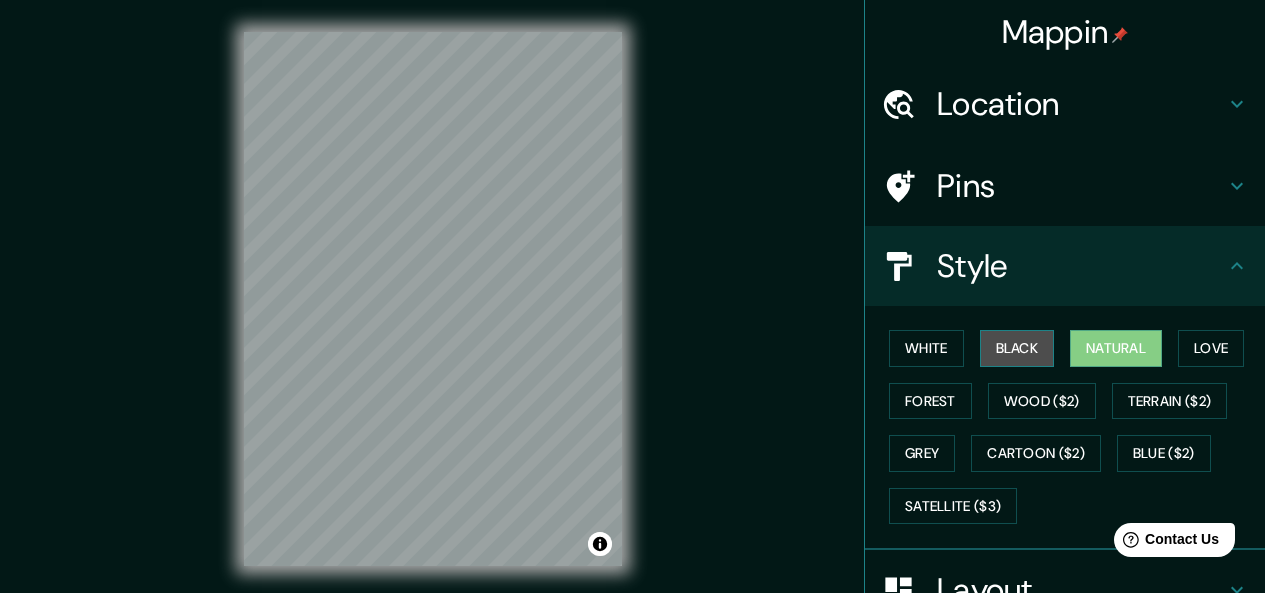 click on "Black" at bounding box center (1017, 348) 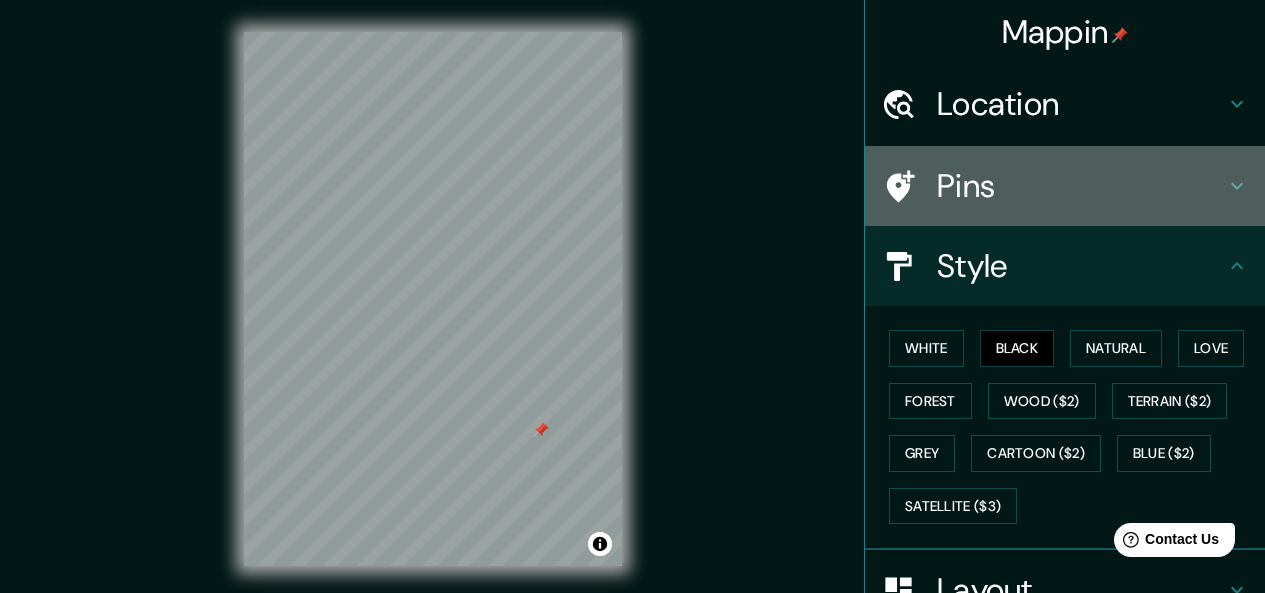 click on "Pins" at bounding box center (1065, 186) 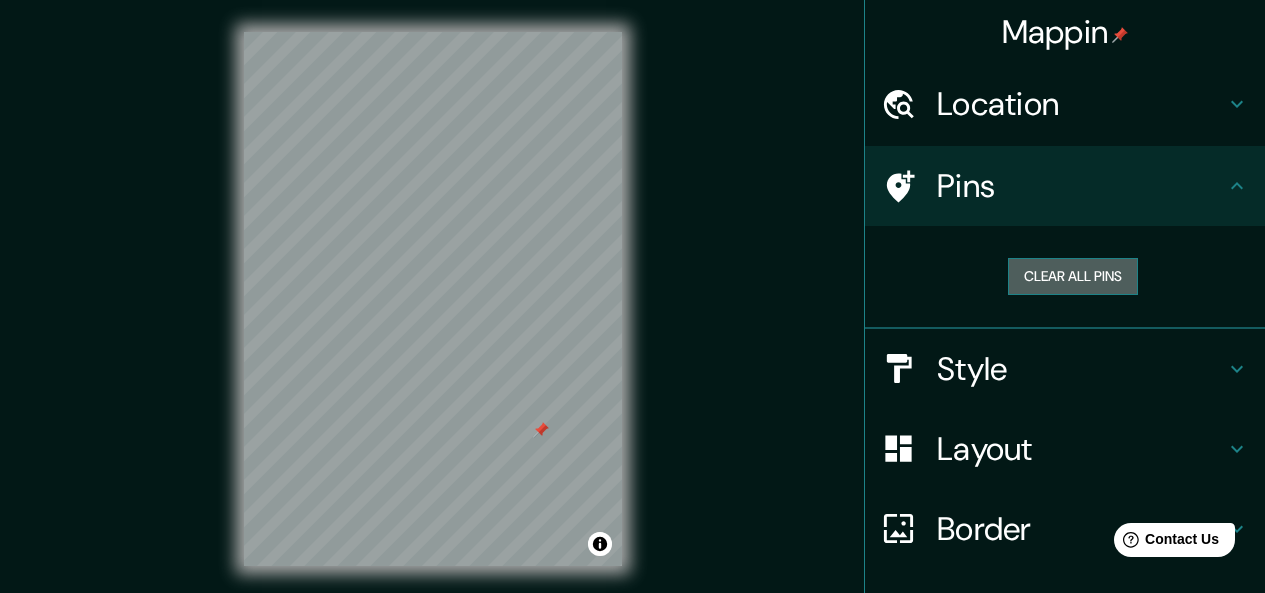 click on "Clear all pins" at bounding box center [1073, 276] 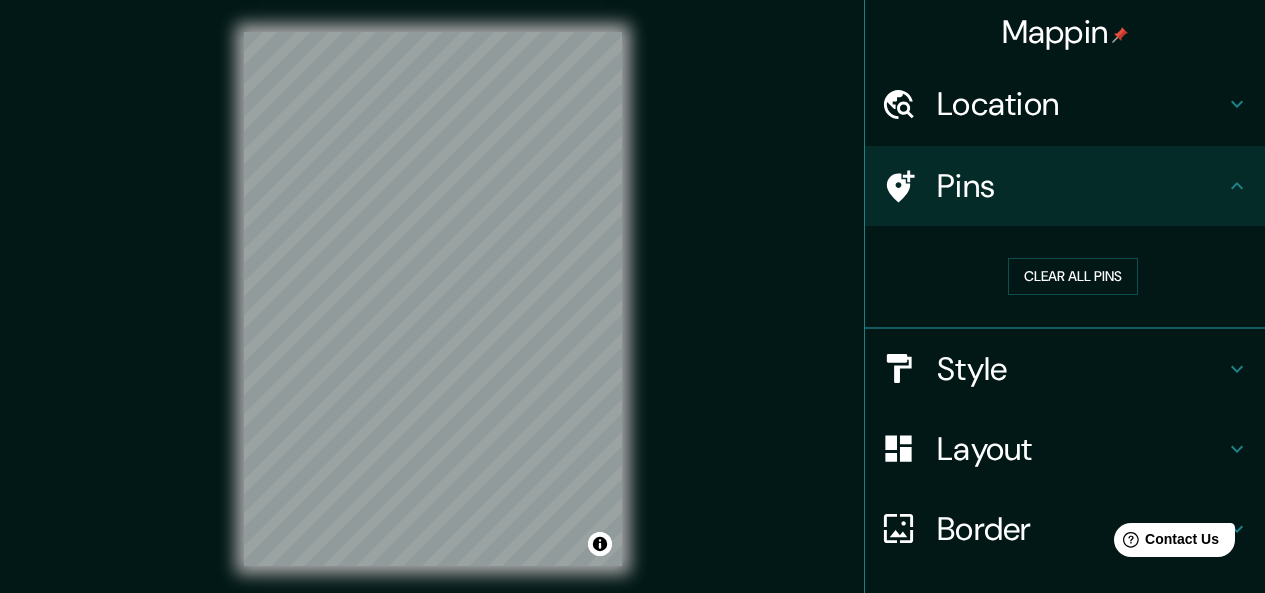 click on "Layout" at bounding box center (1081, 449) 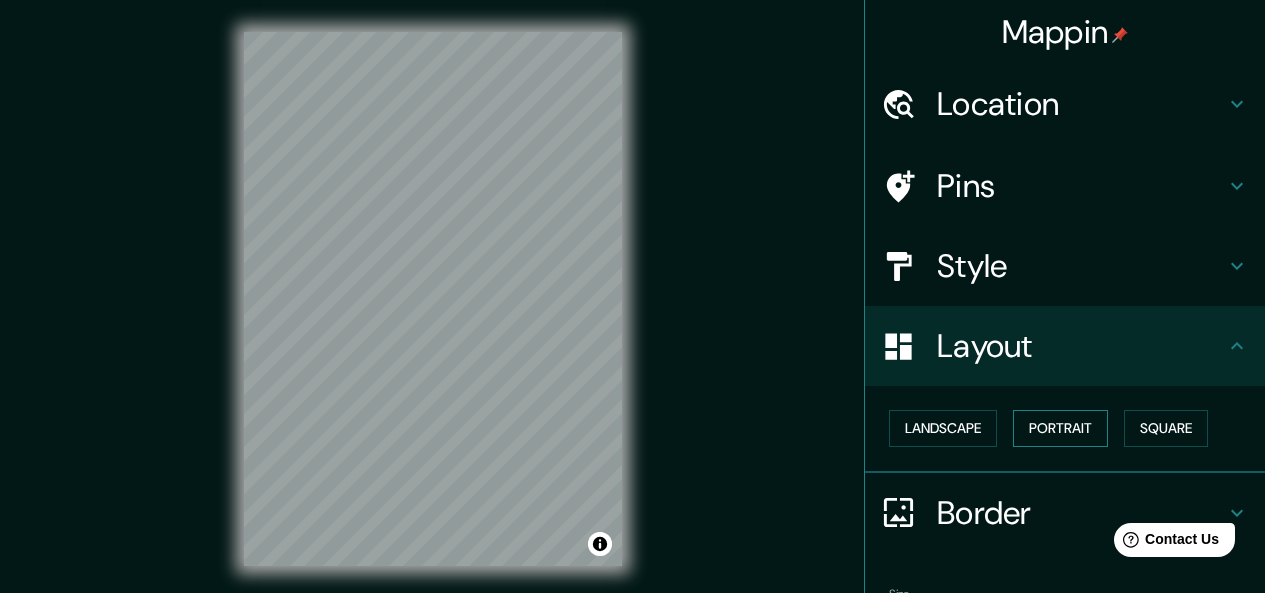 scroll, scrollTop: 126, scrollLeft: 0, axis: vertical 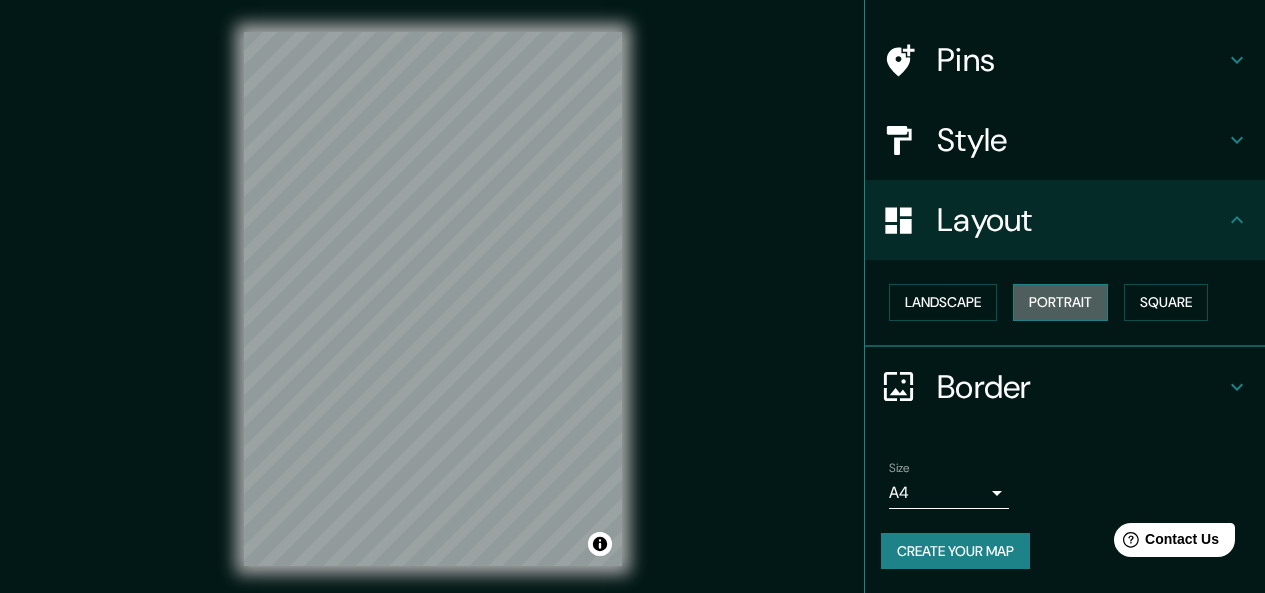 click on "Portrait" at bounding box center (1060, 302) 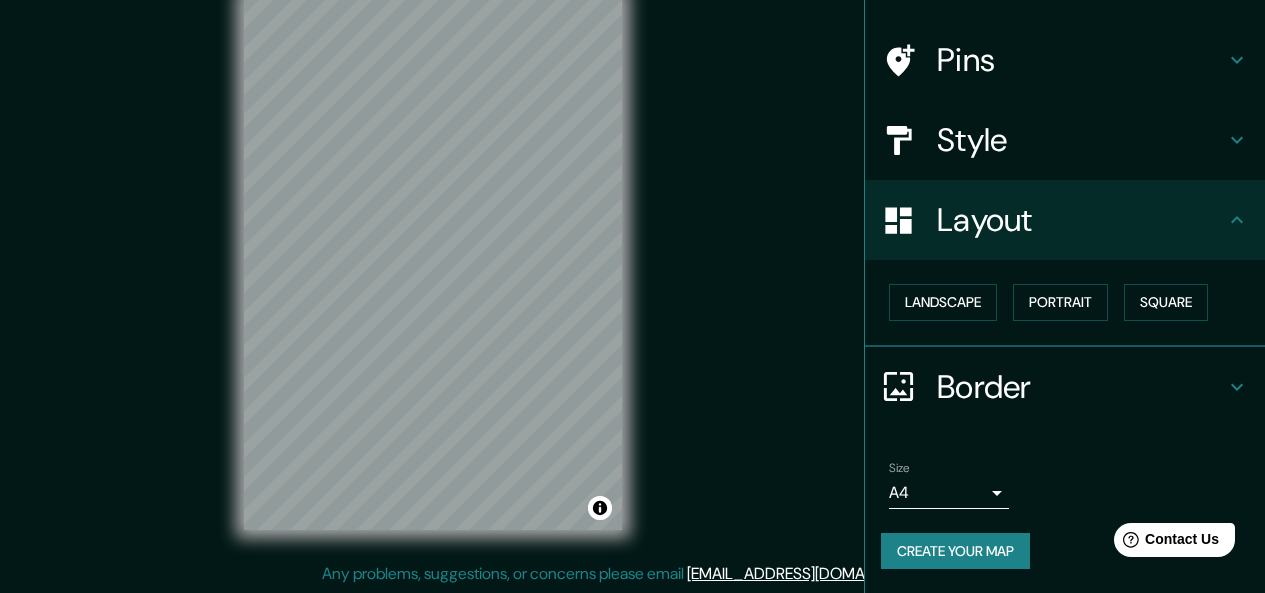 scroll, scrollTop: 36, scrollLeft: 0, axis: vertical 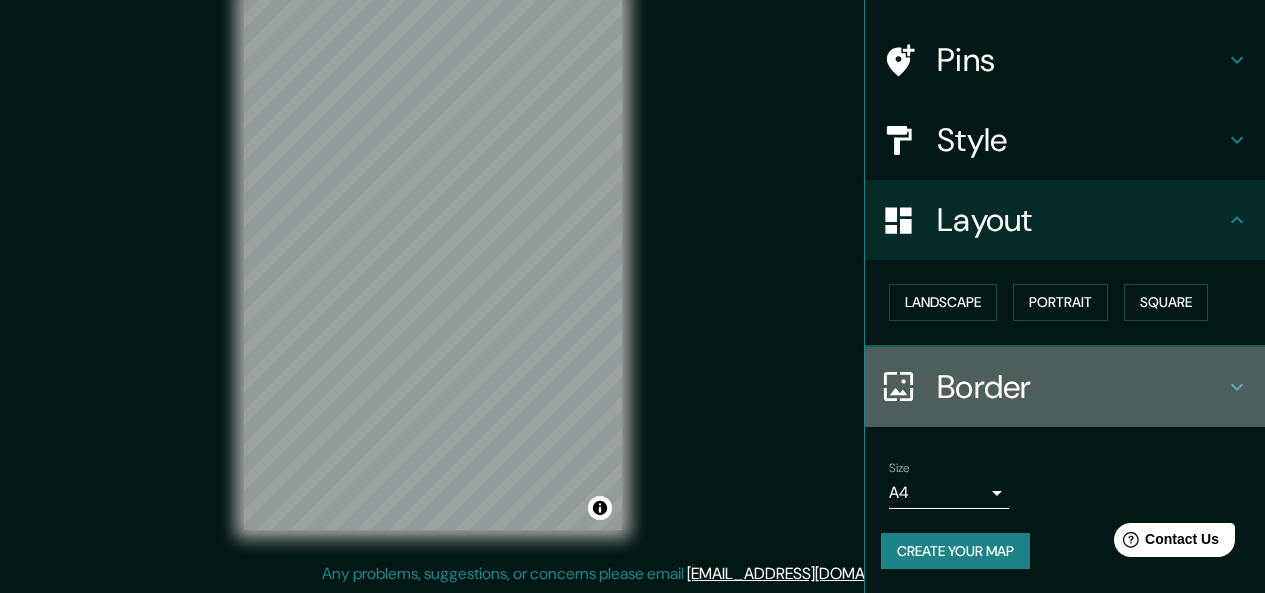 click on "Border" at bounding box center [1081, 387] 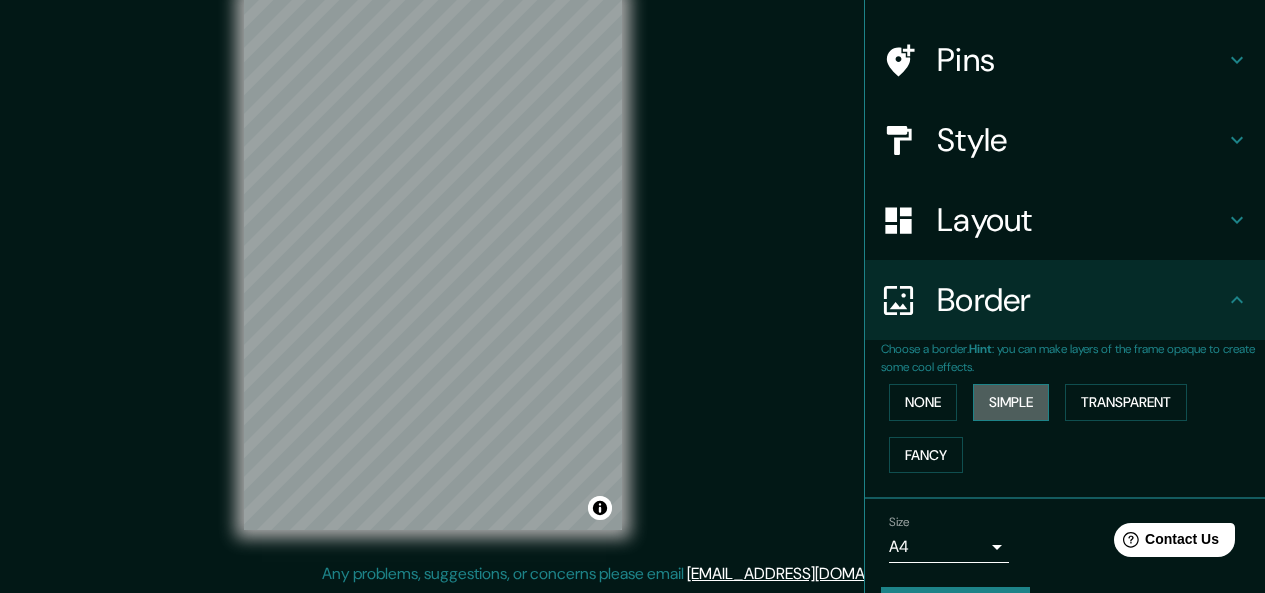 click on "Simple" at bounding box center [1011, 402] 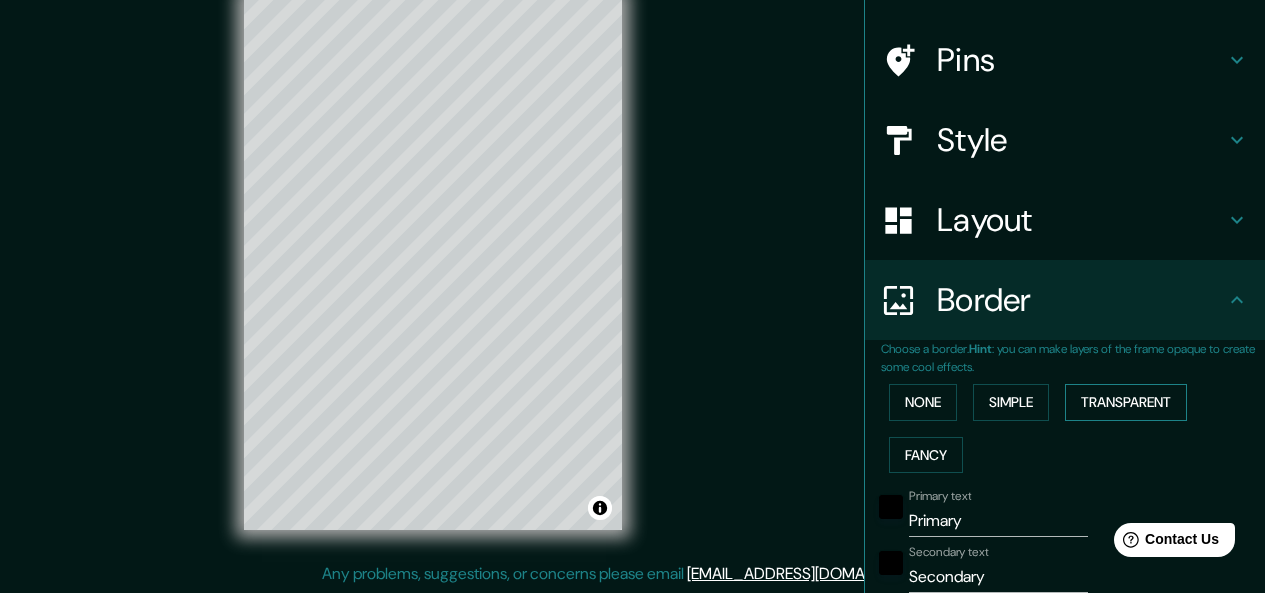 click on "Transparent" at bounding box center (1126, 402) 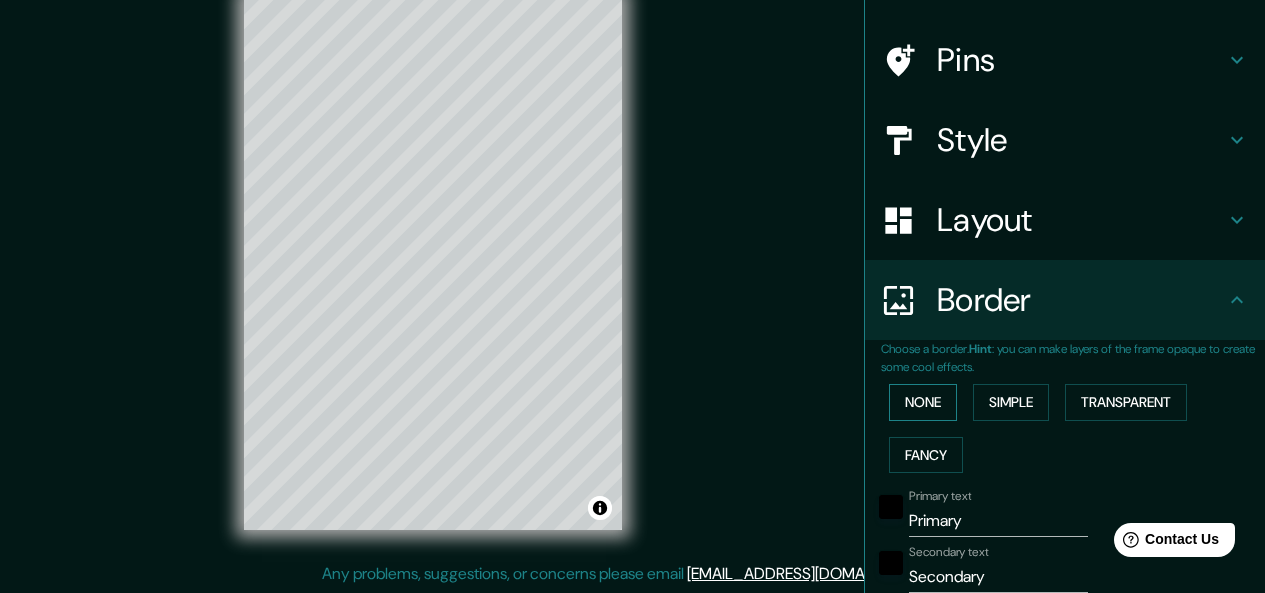 click on "None" at bounding box center [923, 402] 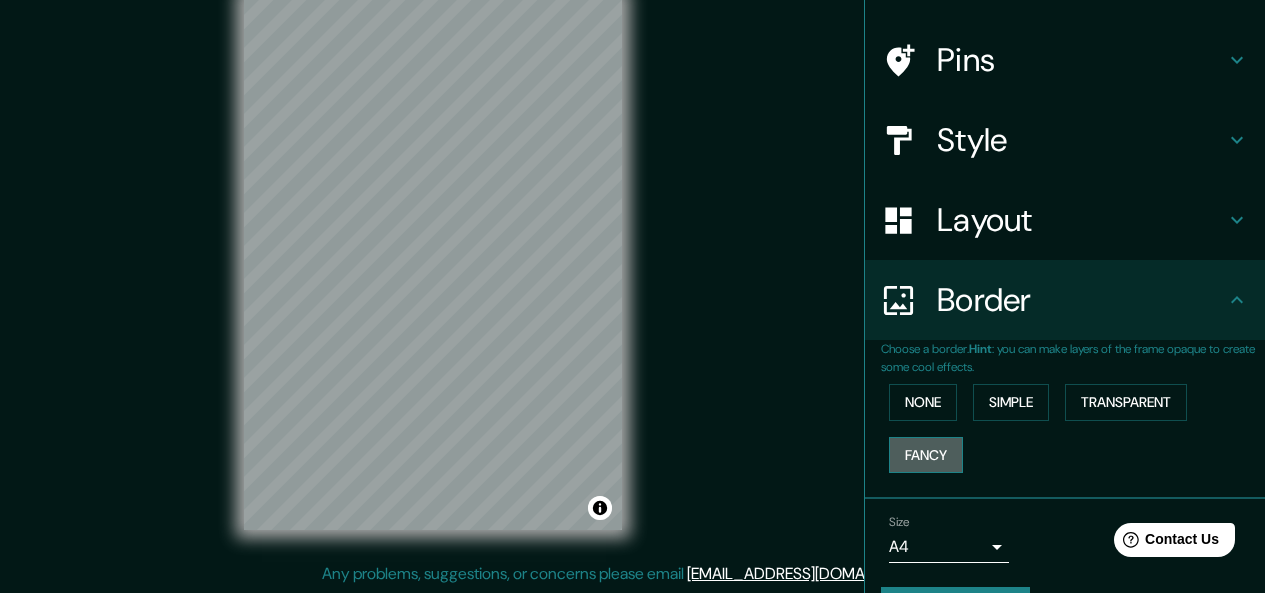 click on "Fancy" at bounding box center (926, 455) 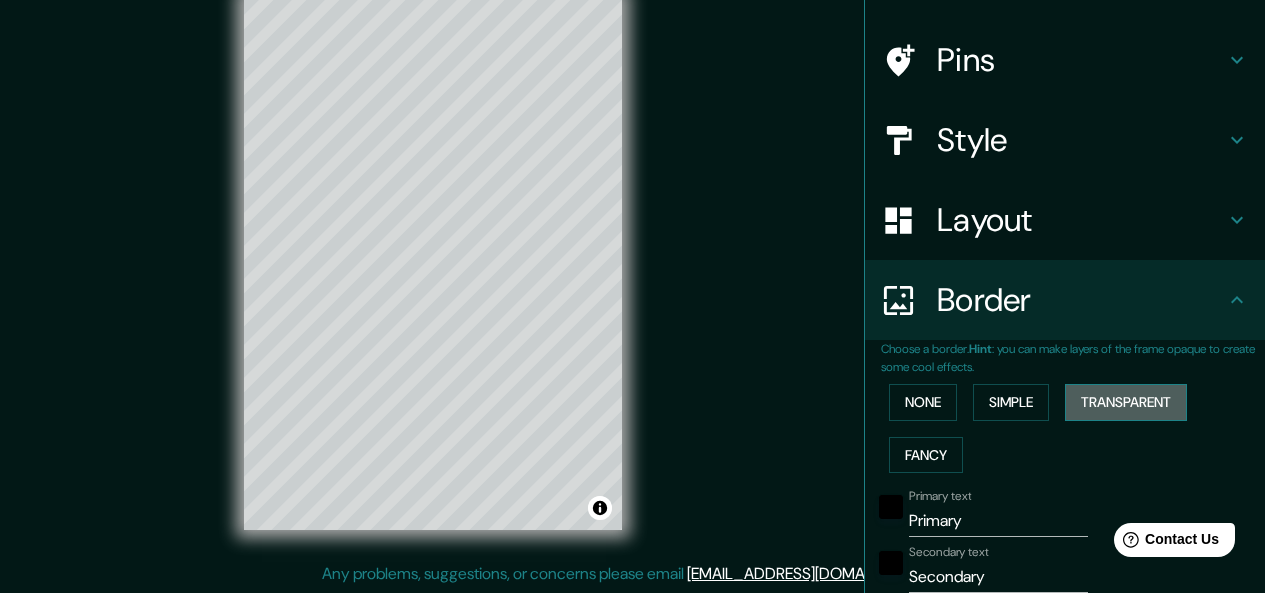 click on "Transparent" at bounding box center [1126, 402] 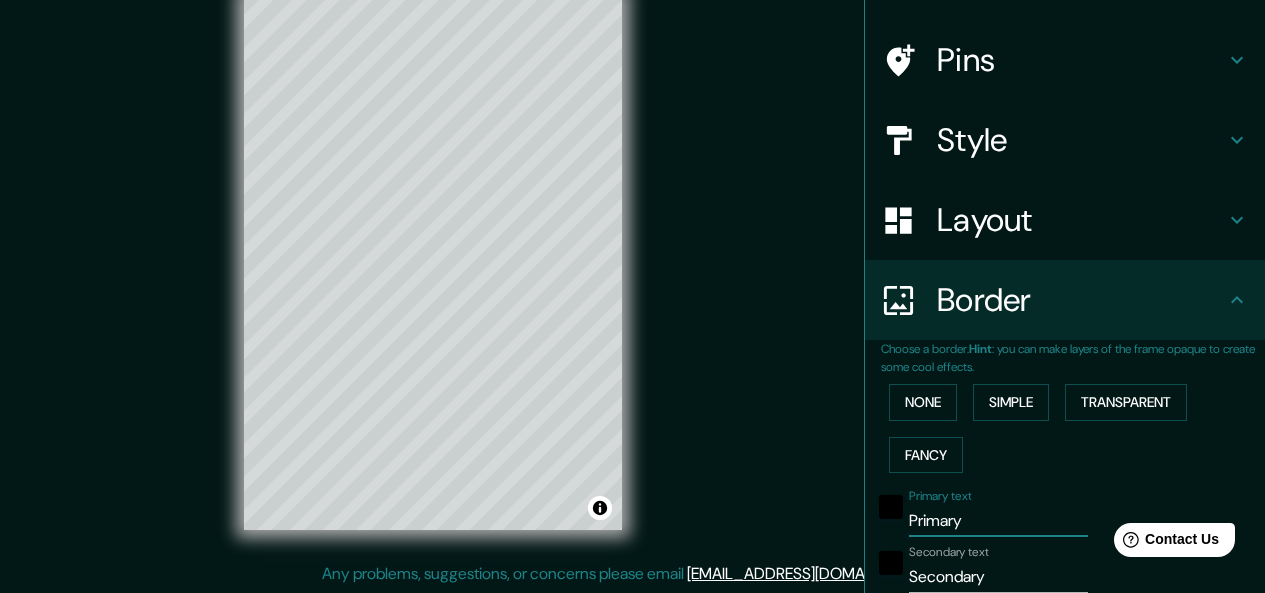 drag, startPoint x: 961, startPoint y: 521, endPoint x: 842, endPoint y: 522, distance: 119.0042 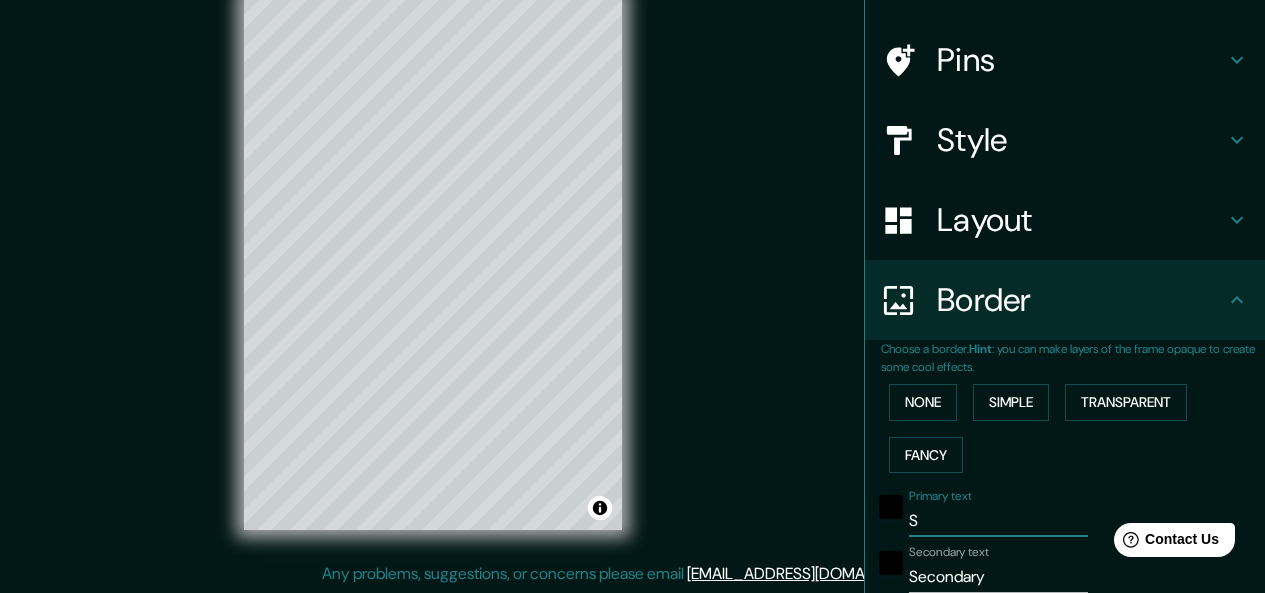 type on "181" 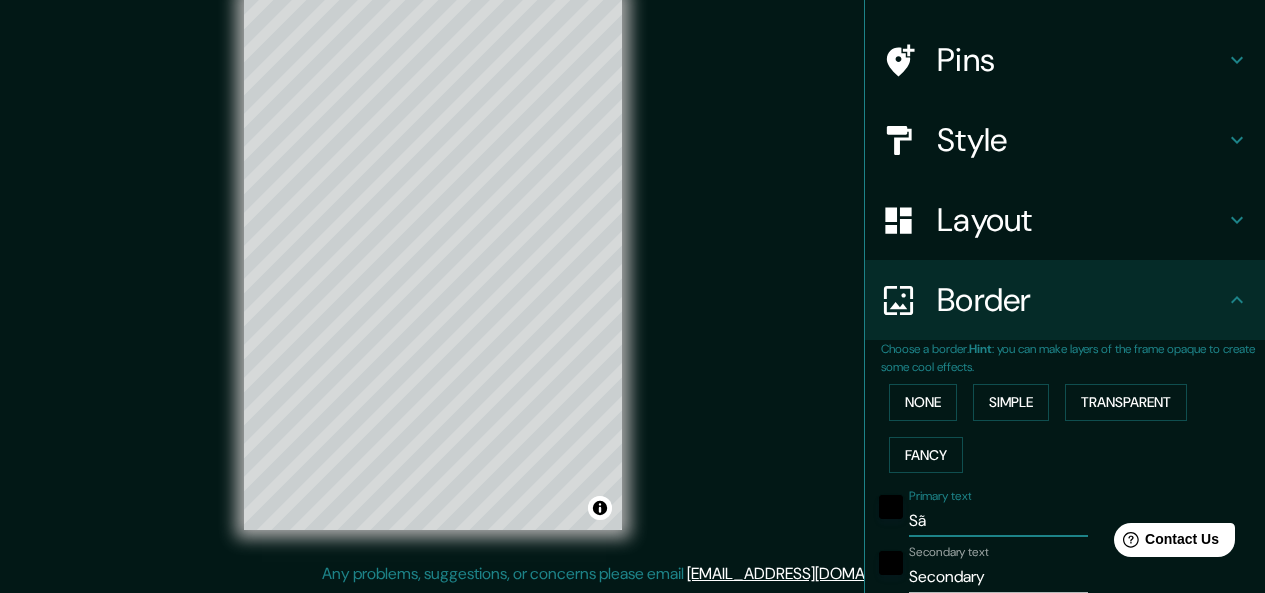 type on "São" 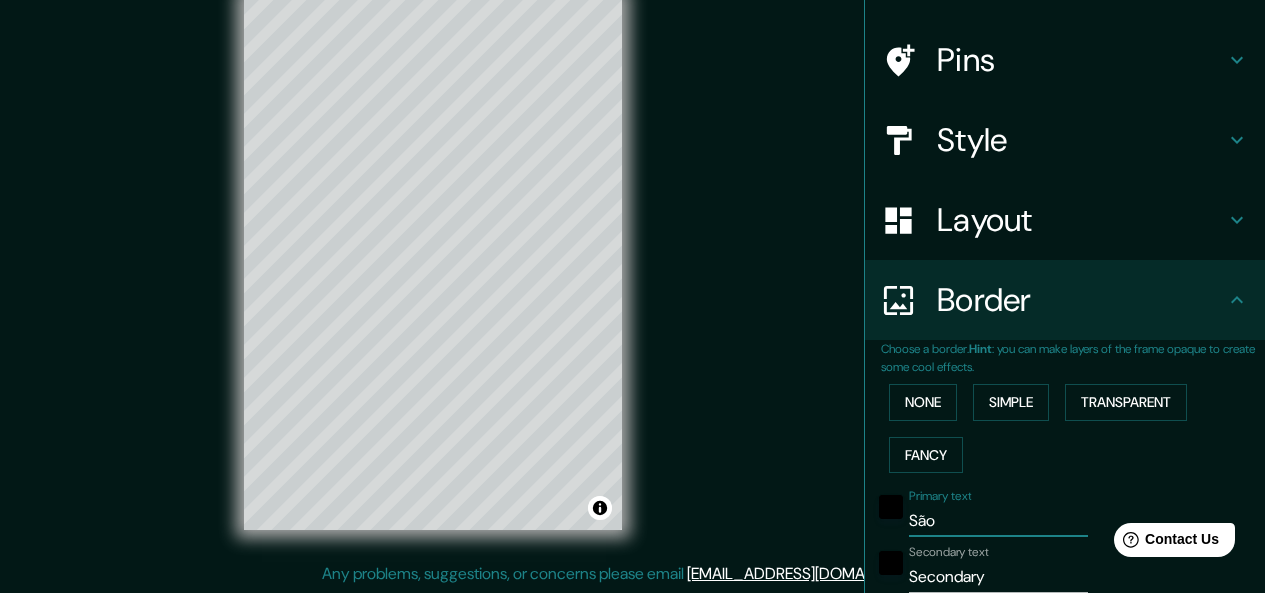 type on "SãoJ" 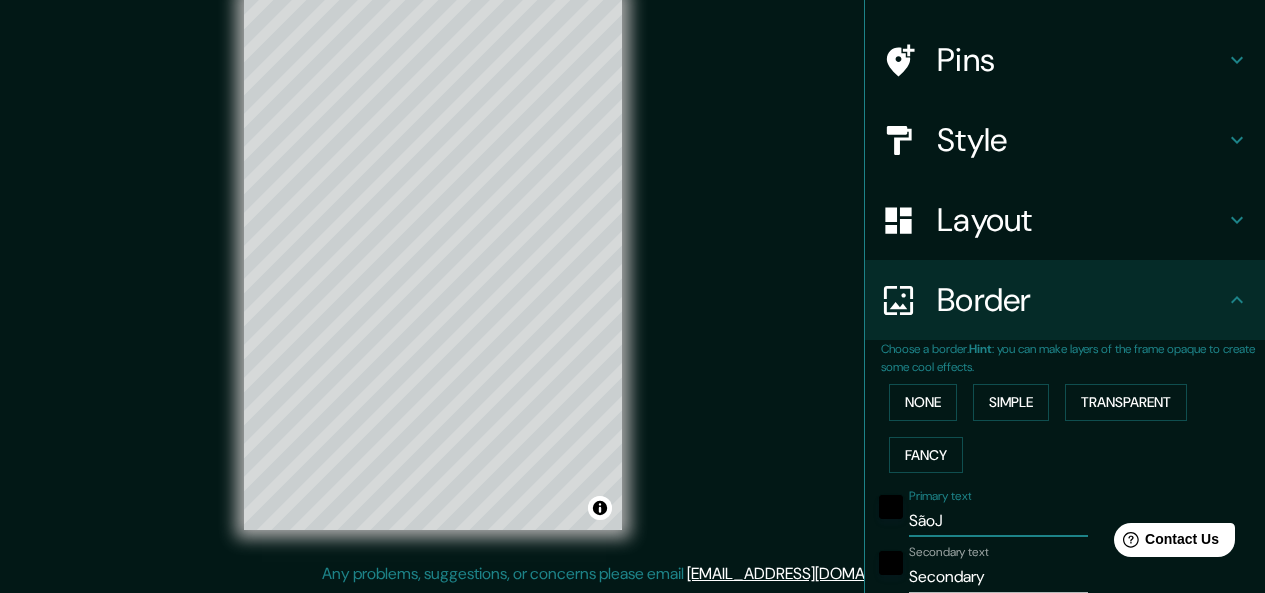 type on "181" 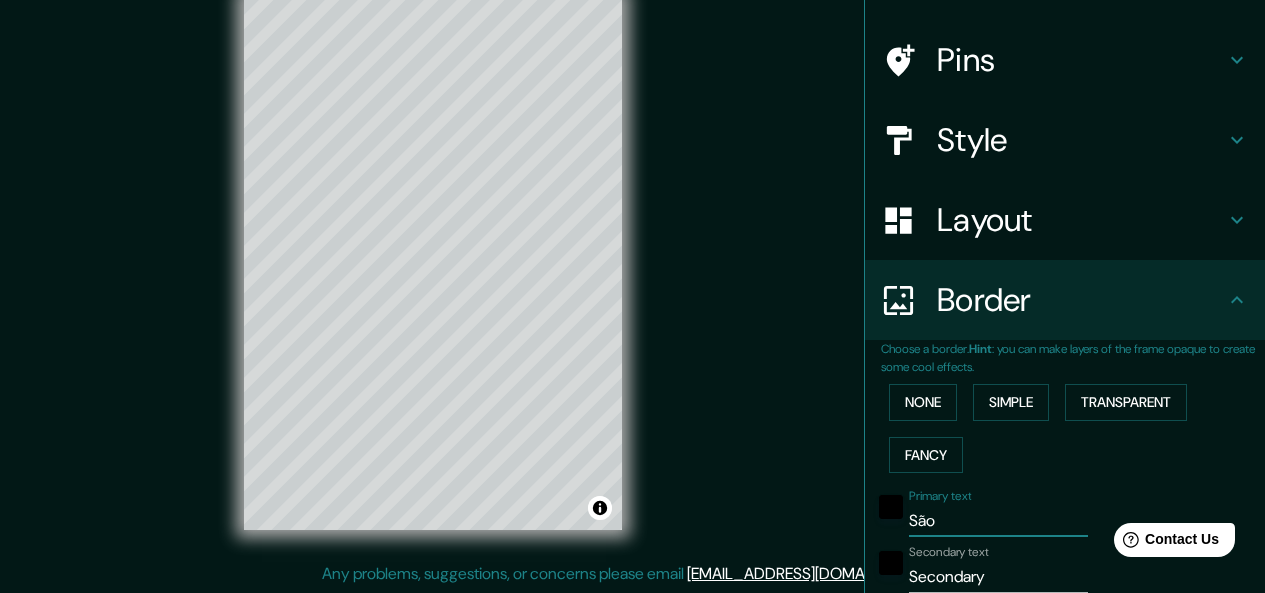 type on "181" 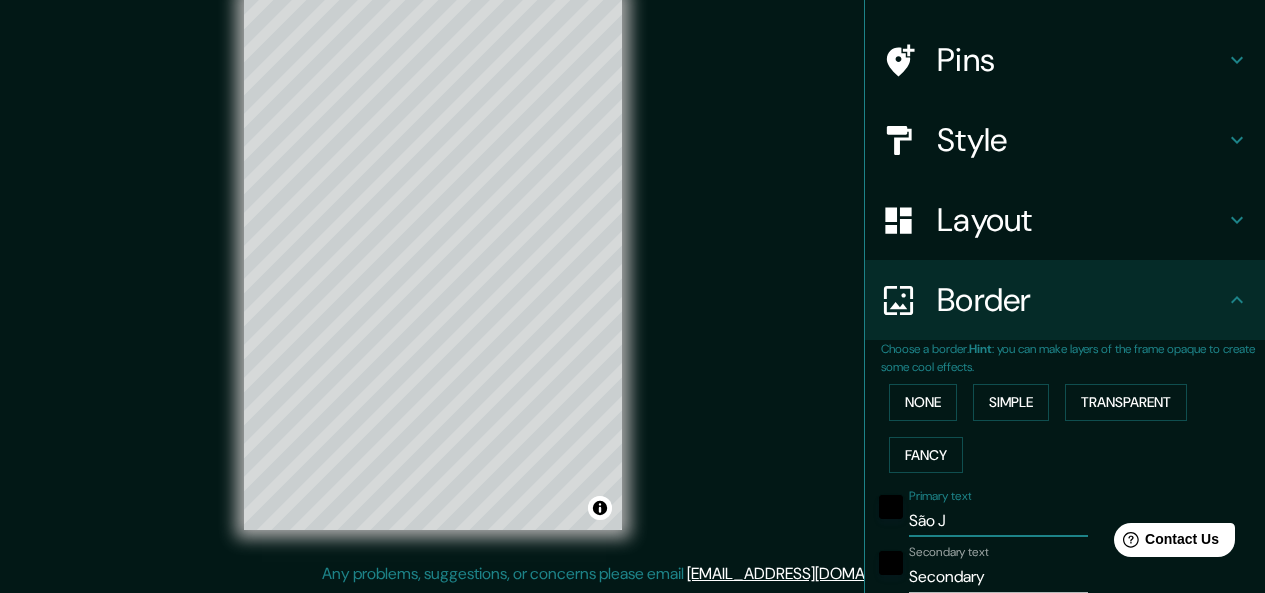 type on "181" 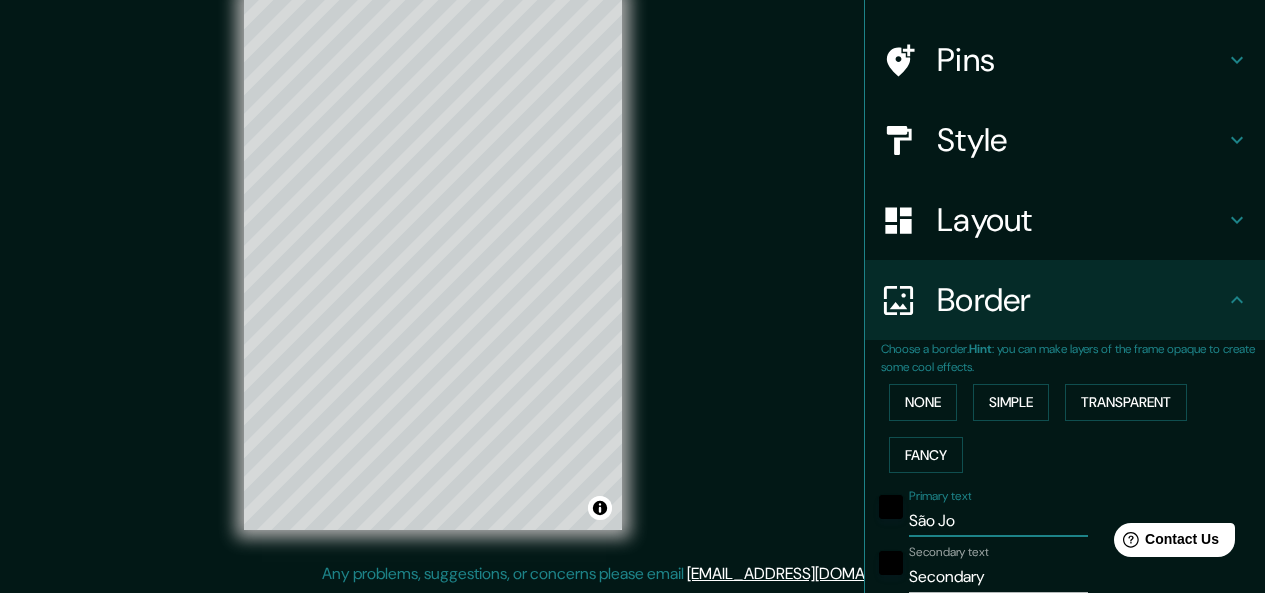 type on "181" 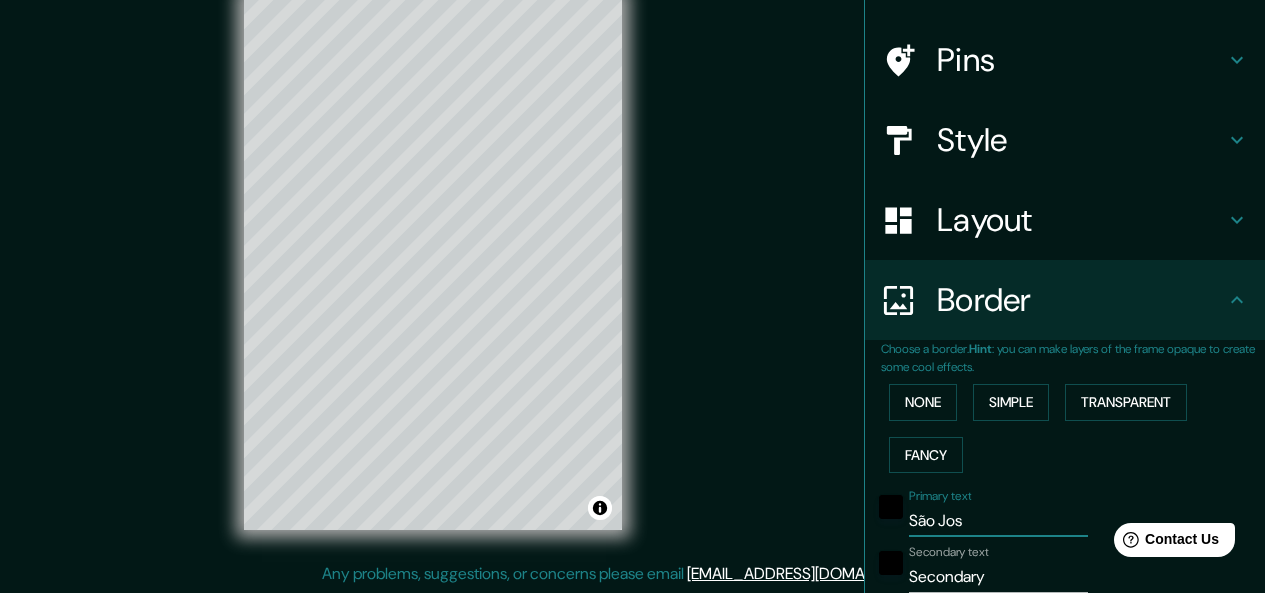 type on "181" 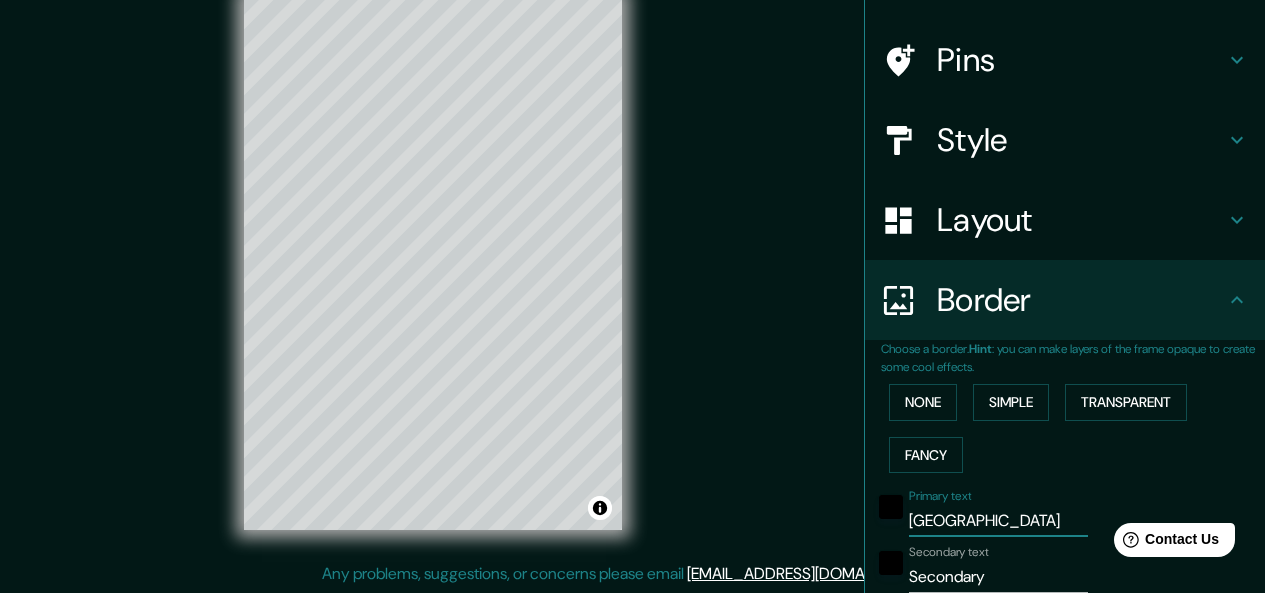 type on "181" 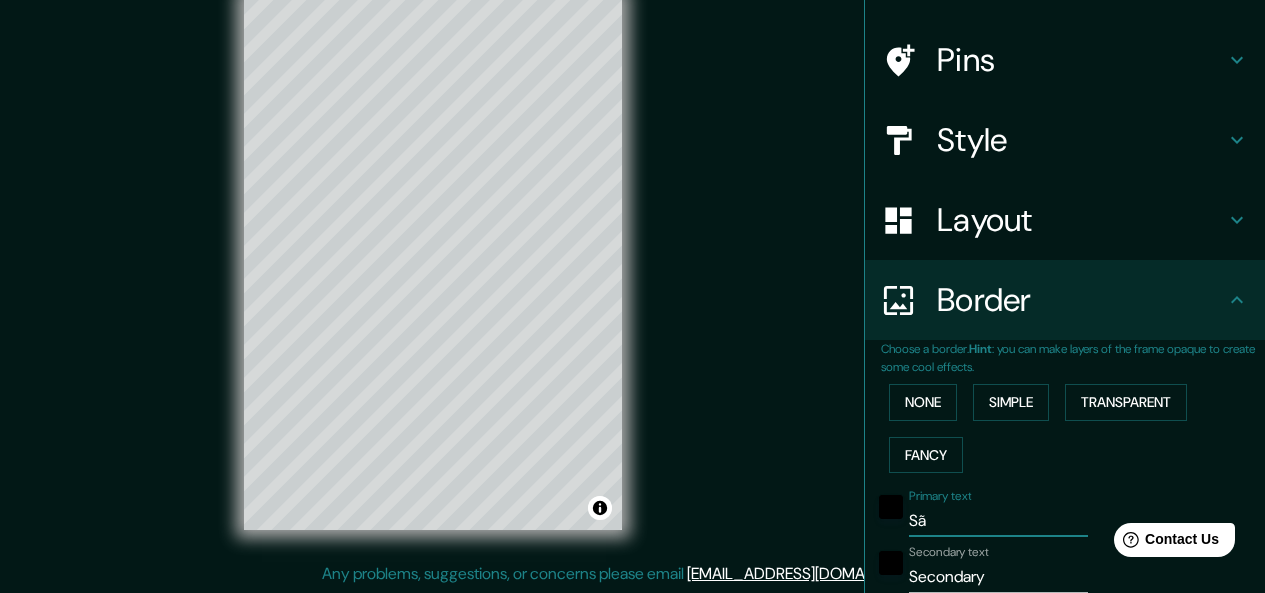 type on "S" 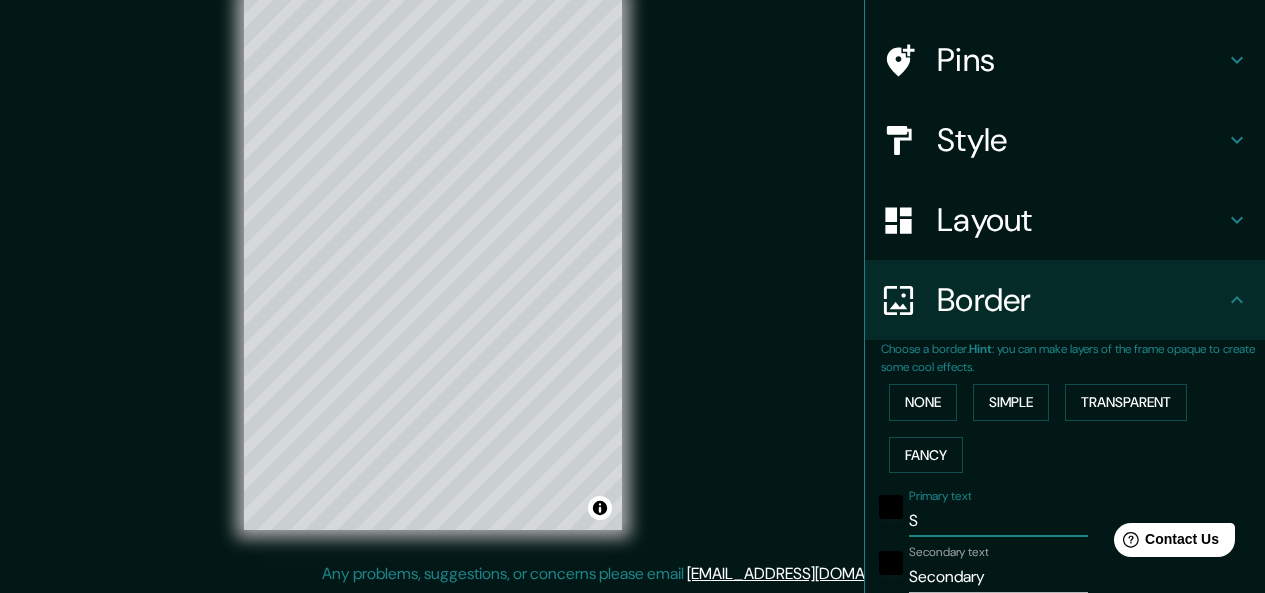 type 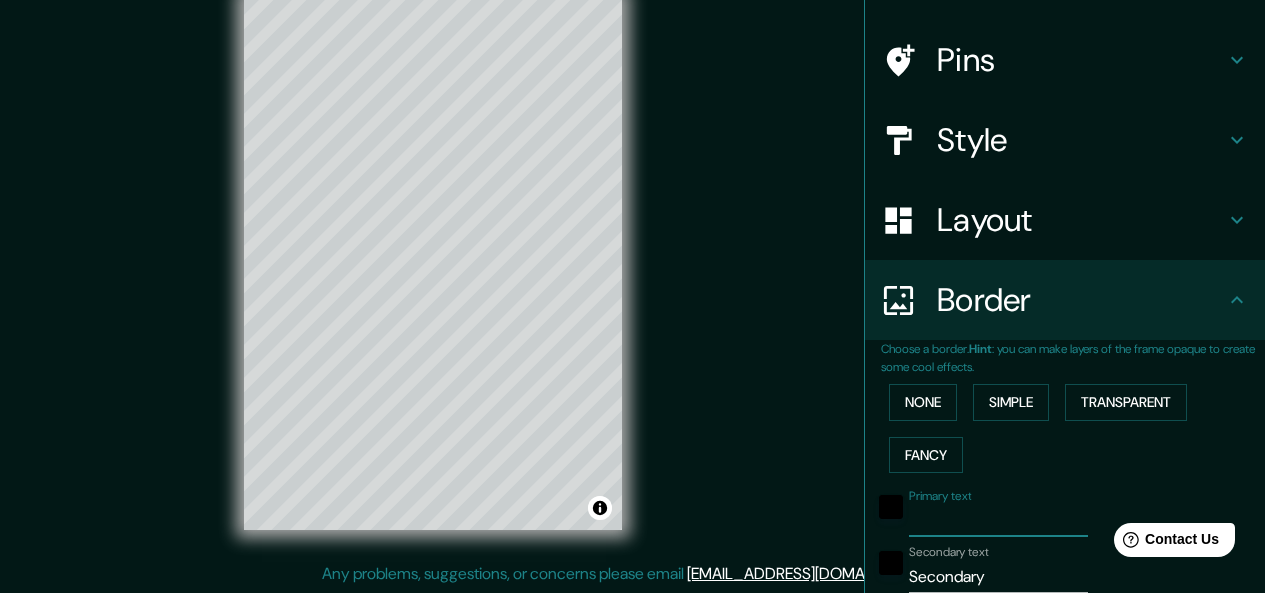 type on "181" 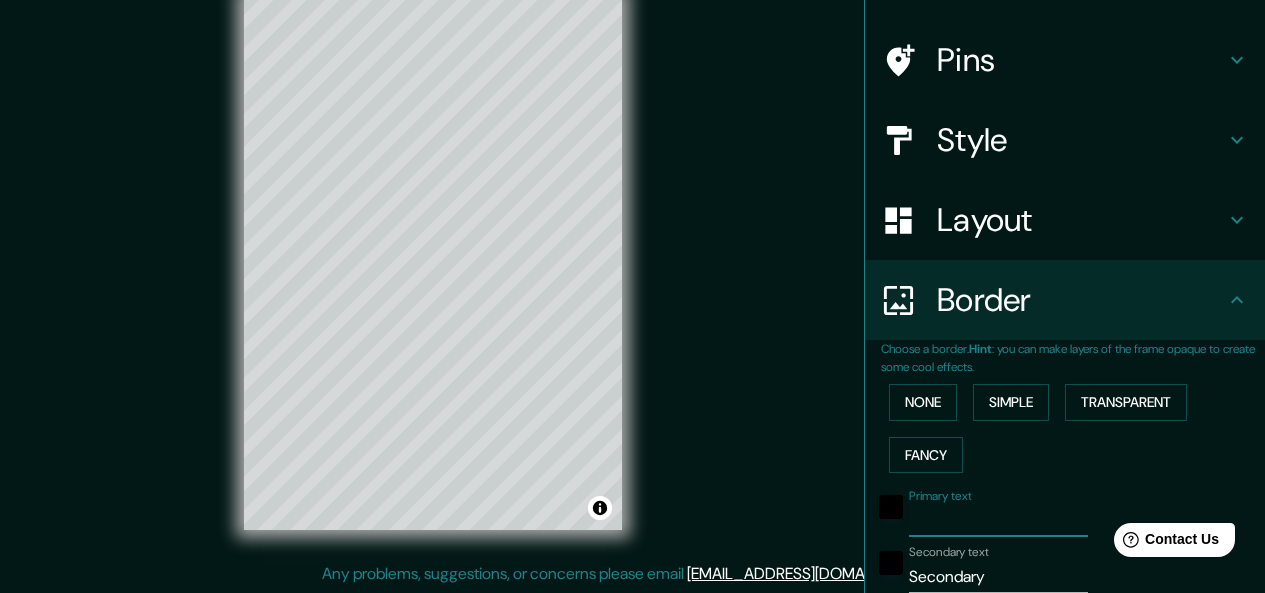 type on "S" 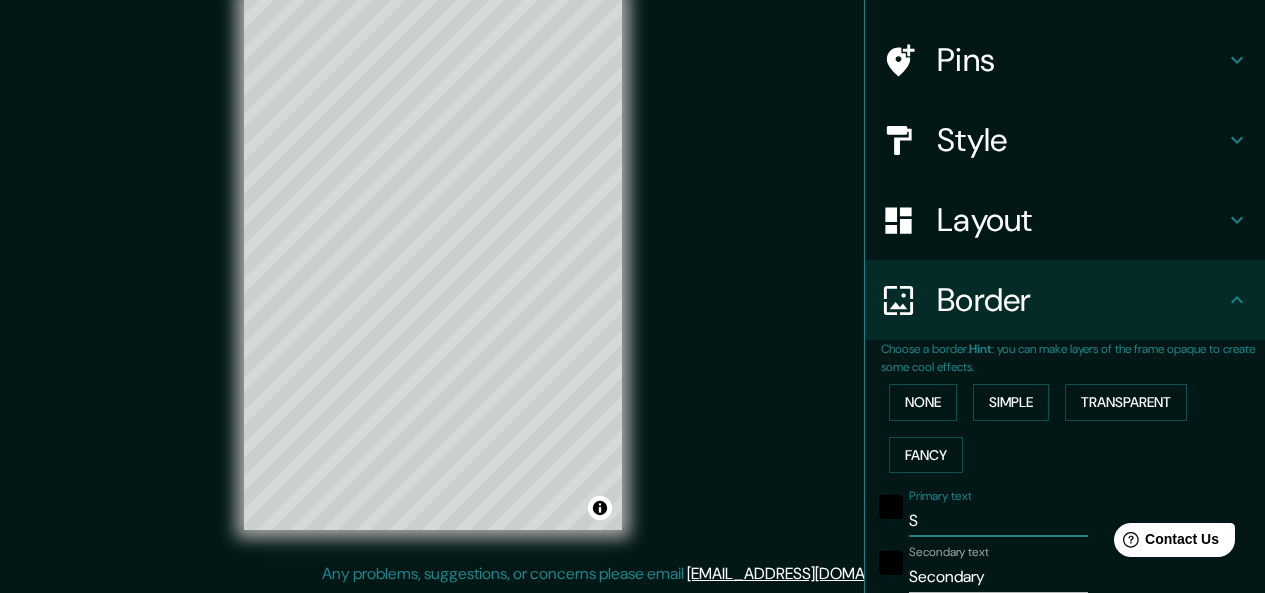 type on "181" 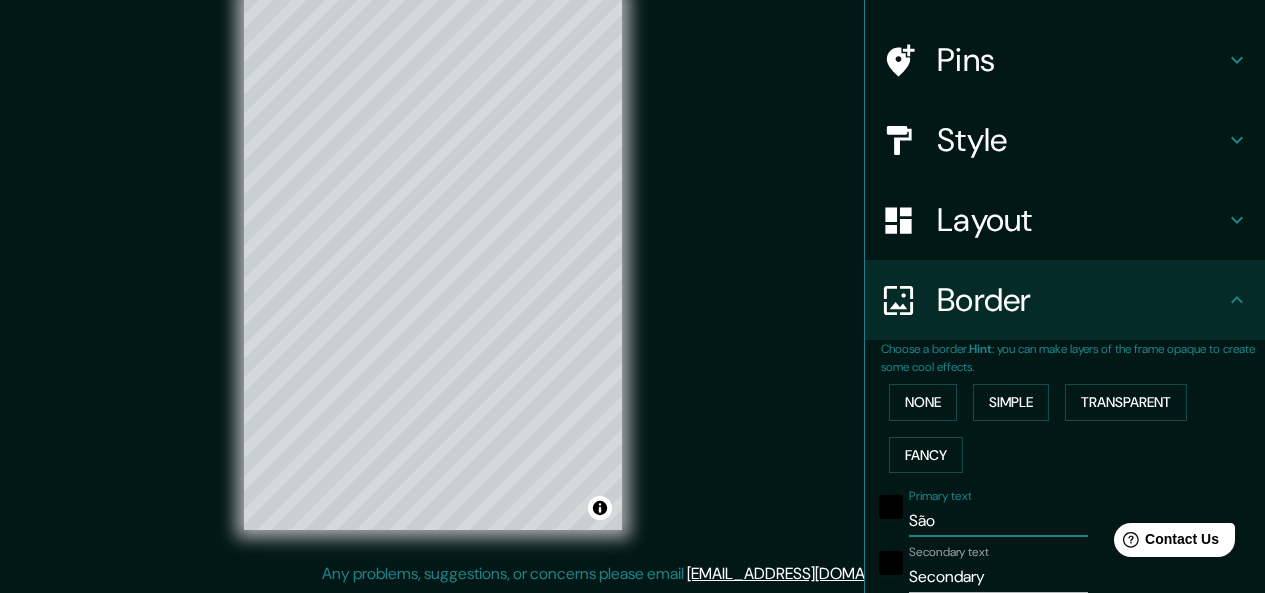 type on "São" 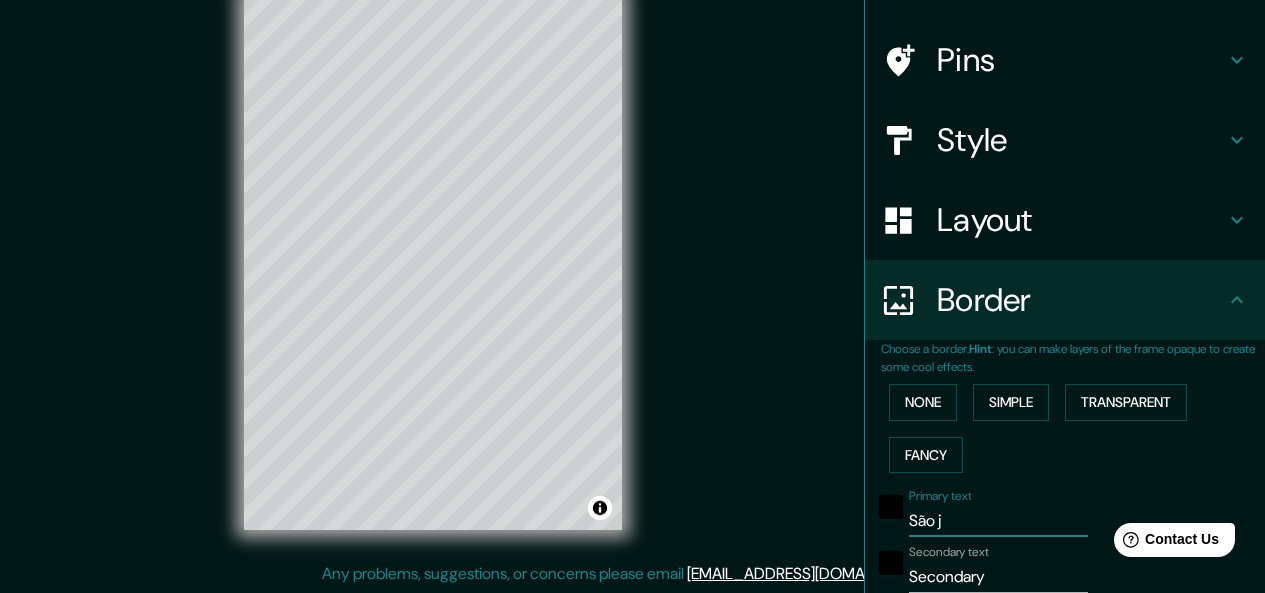 type on "181" 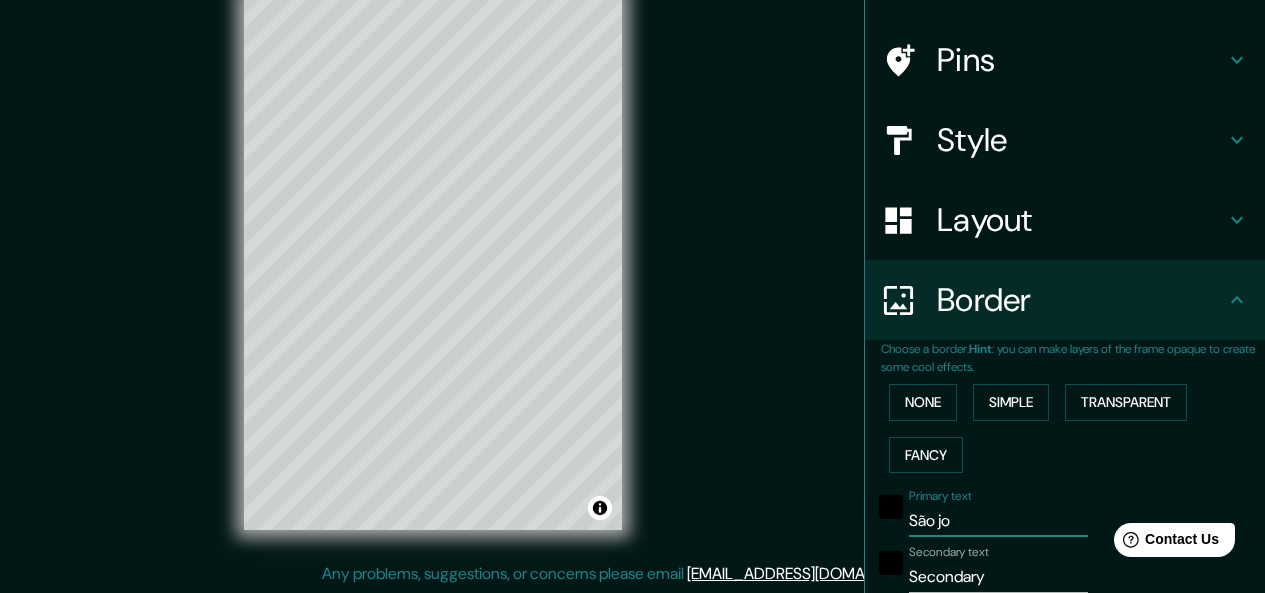 type on "181" 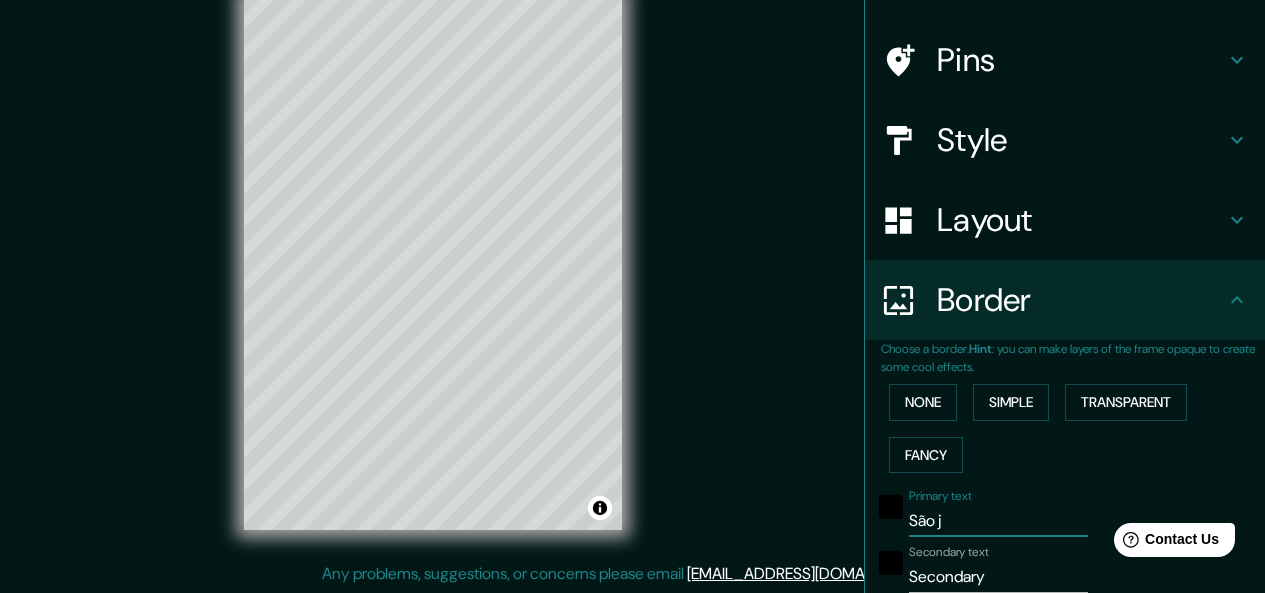 type on "181" 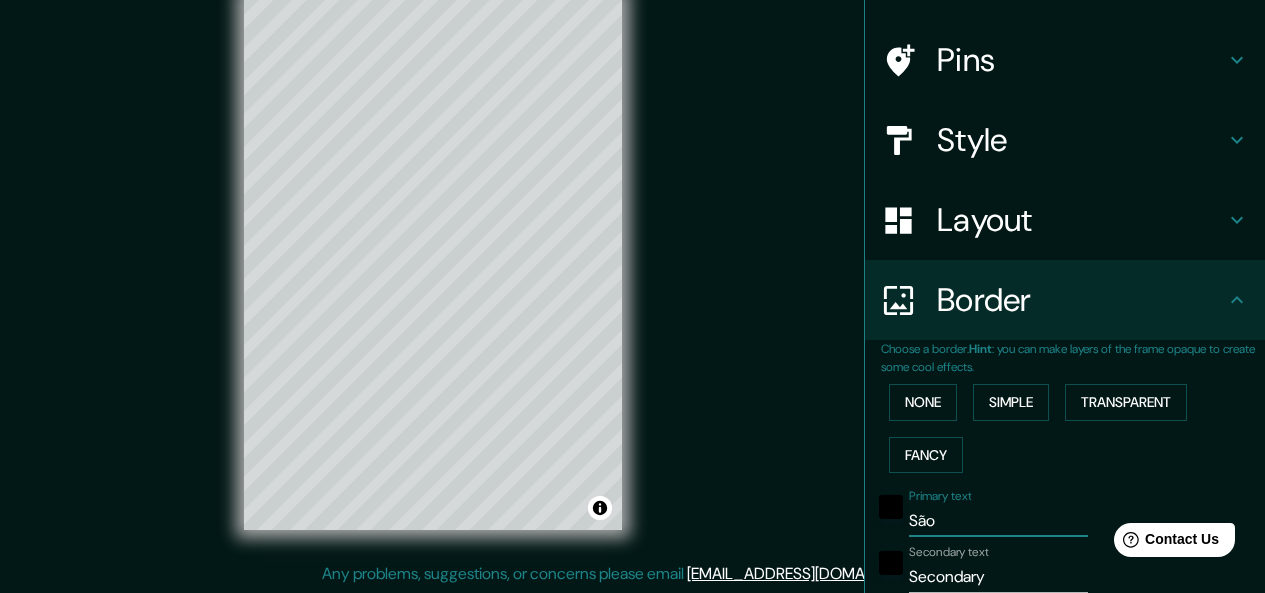 type on "181" 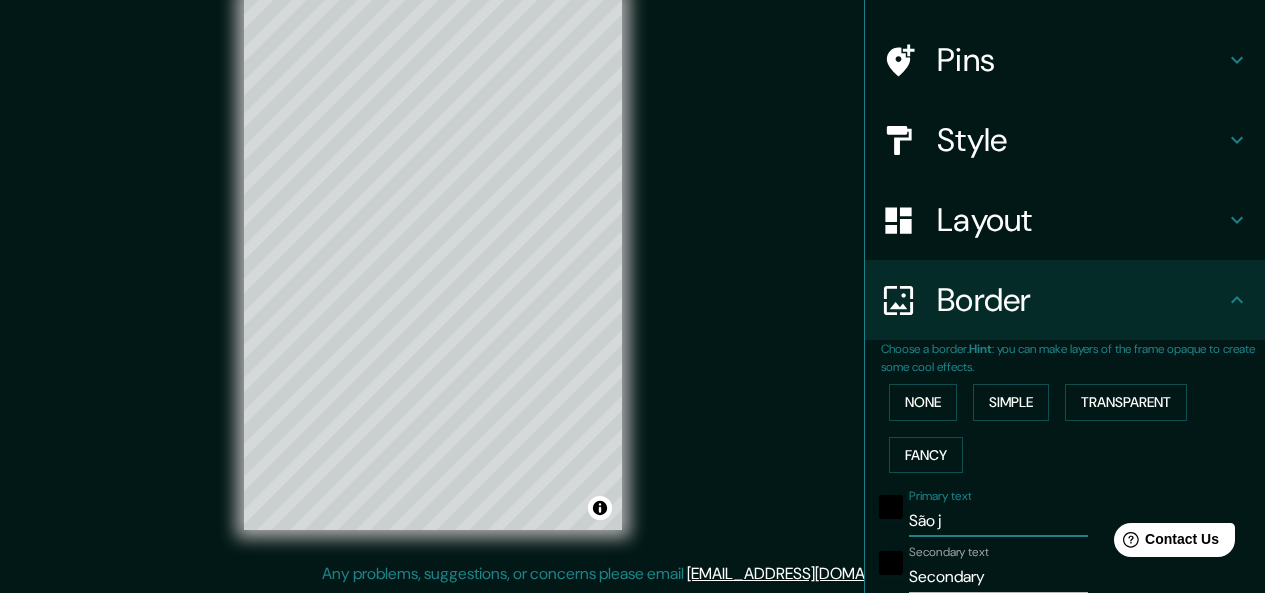 type on "181" 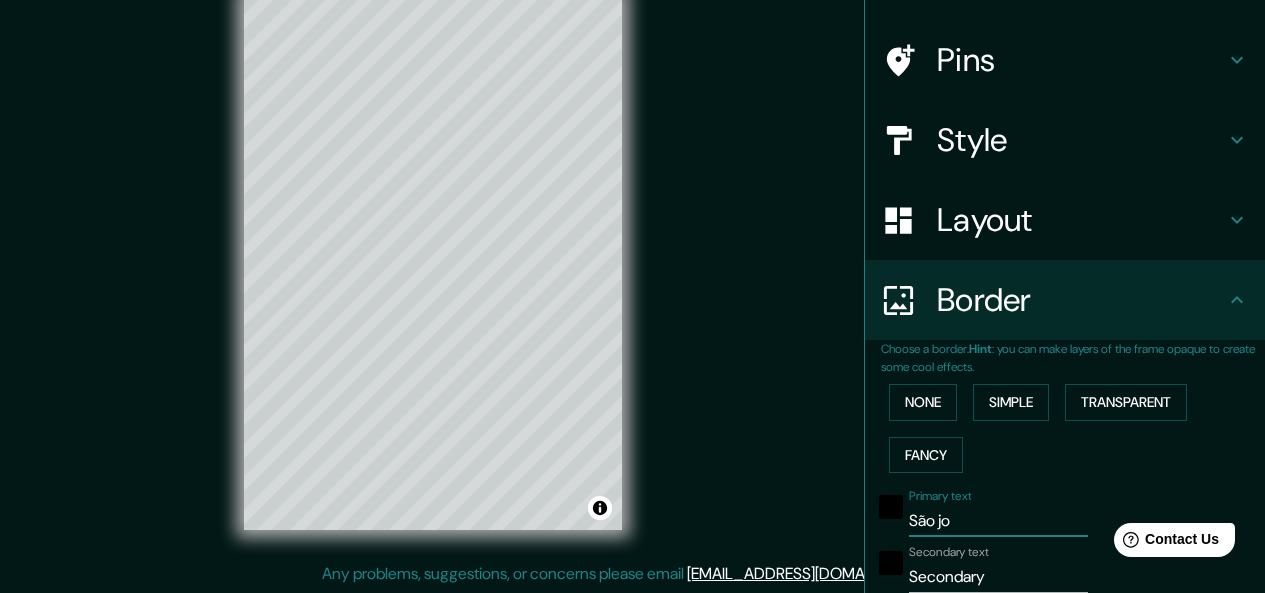 type on "181" 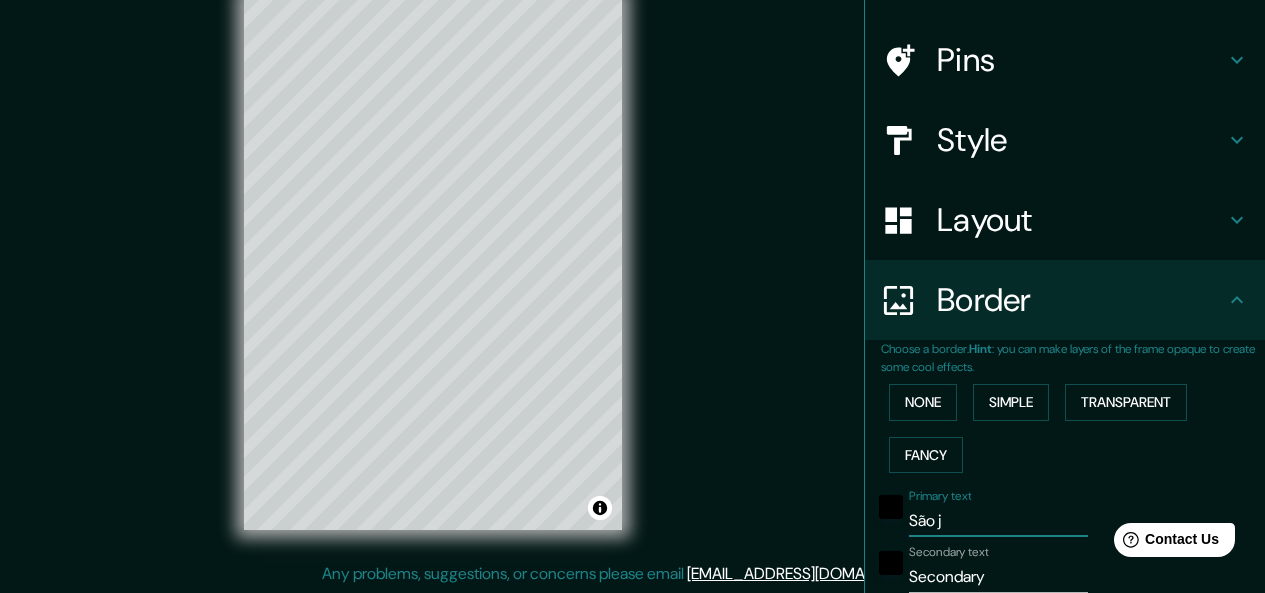 type on "São" 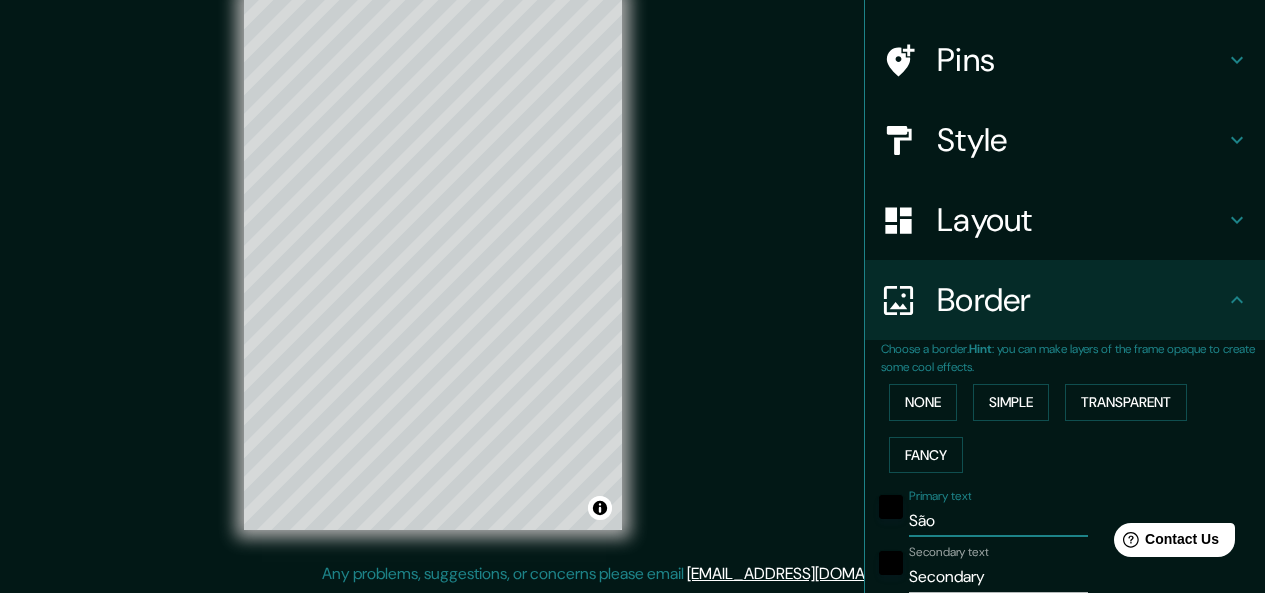 type on "181" 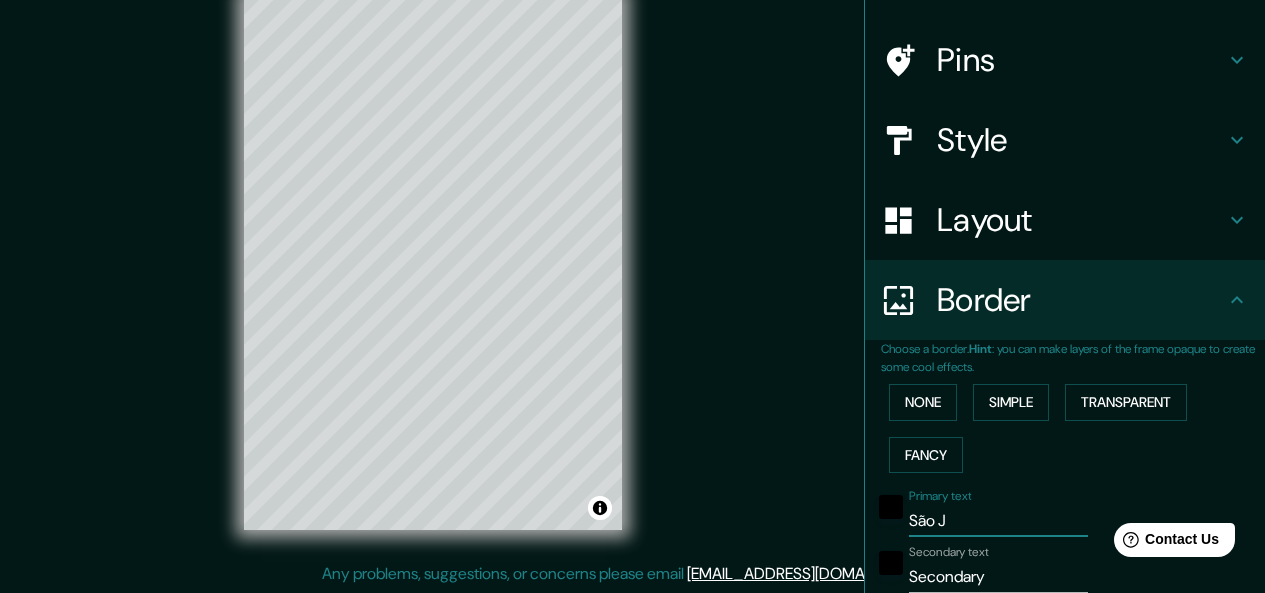 type on "181" 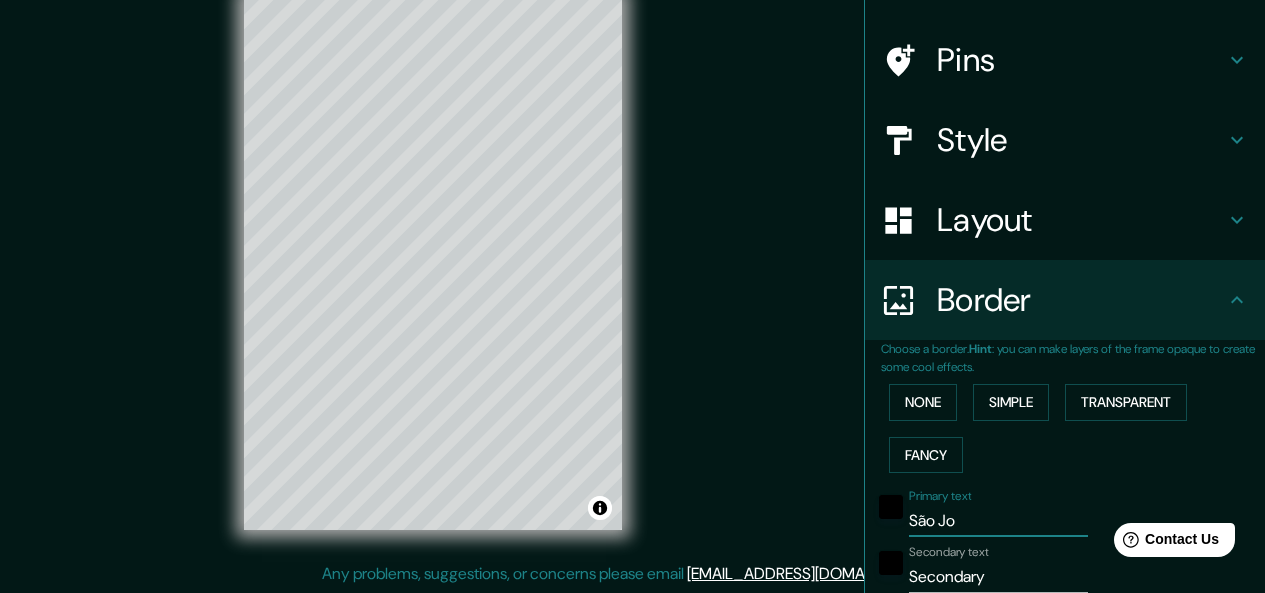 type on "181" 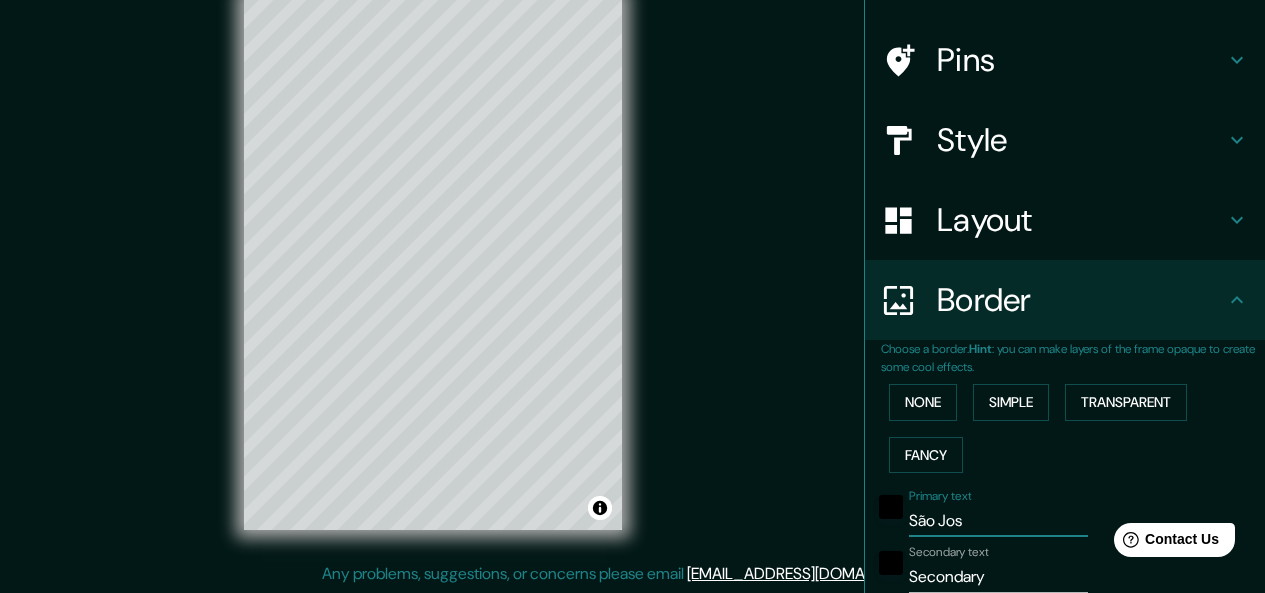 type on "181" 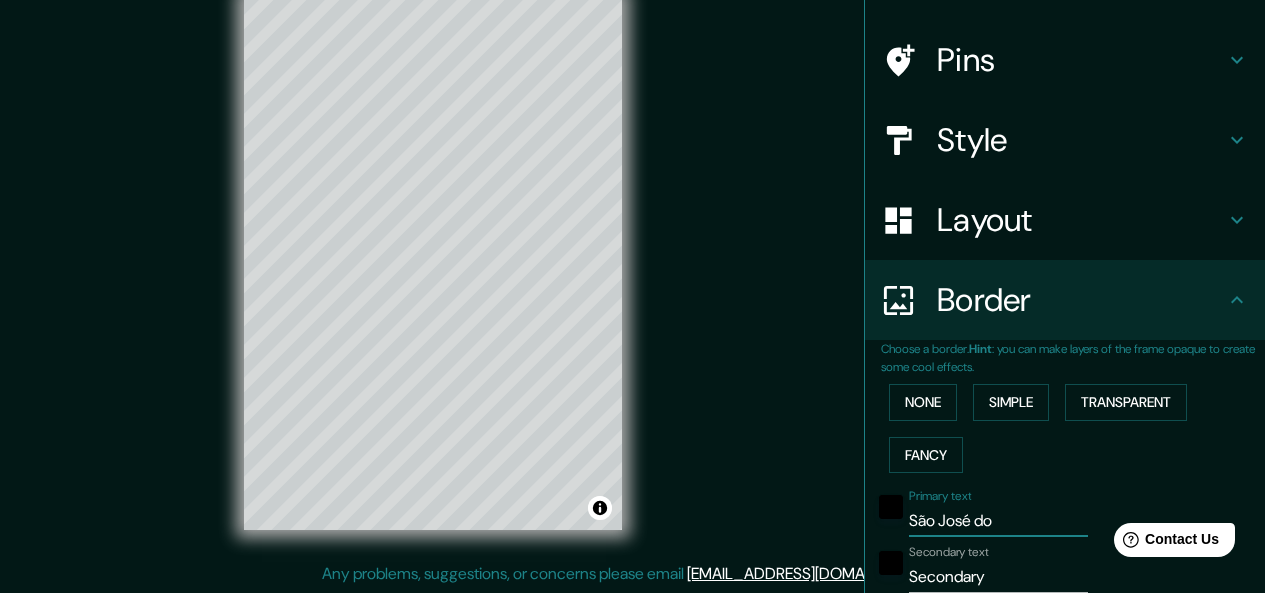 type on "São José dos" 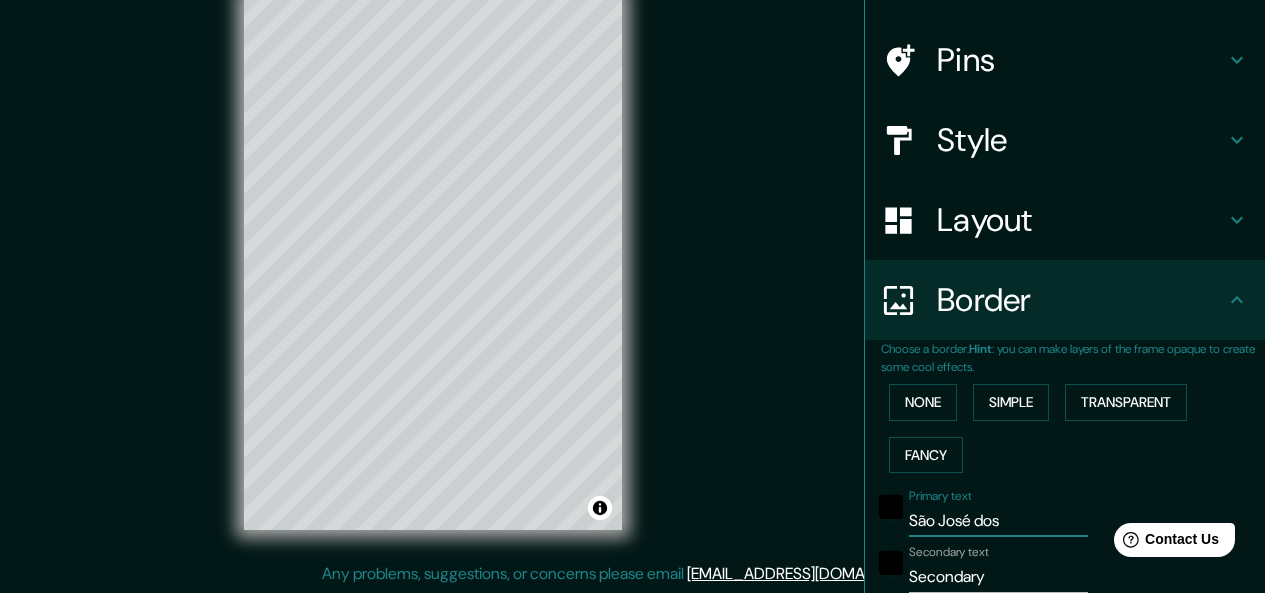 type on "São José dos" 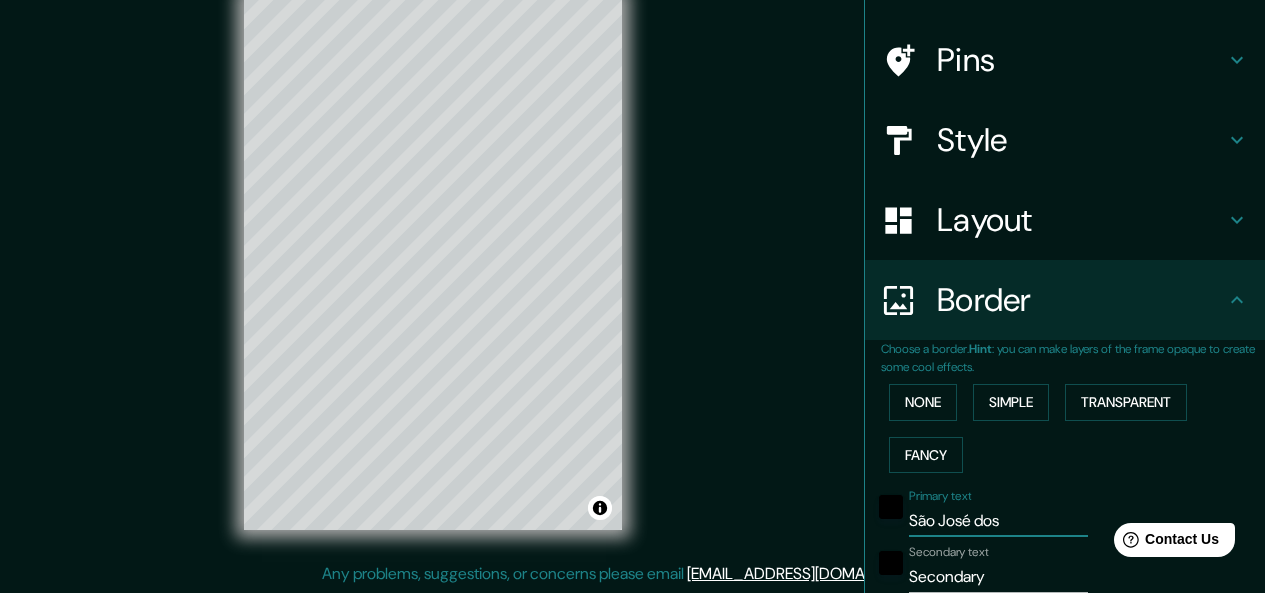 type on "São José dos" 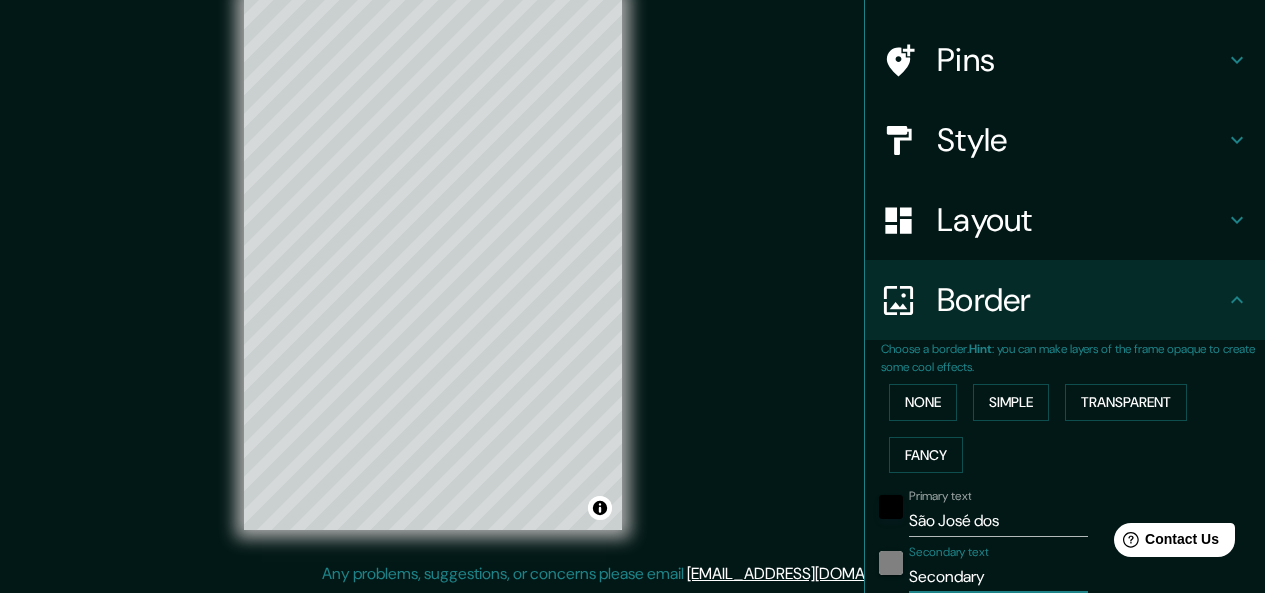 drag, startPoint x: 982, startPoint y: 573, endPoint x: 865, endPoint y: 567, distance: 117.15375 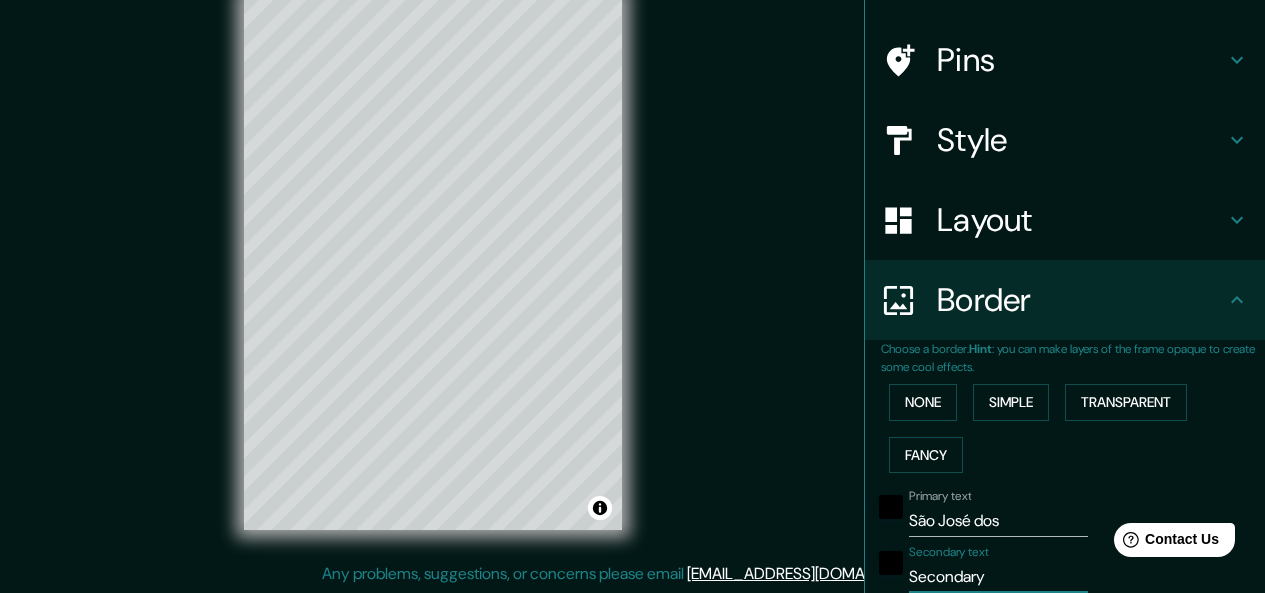 type on "P" 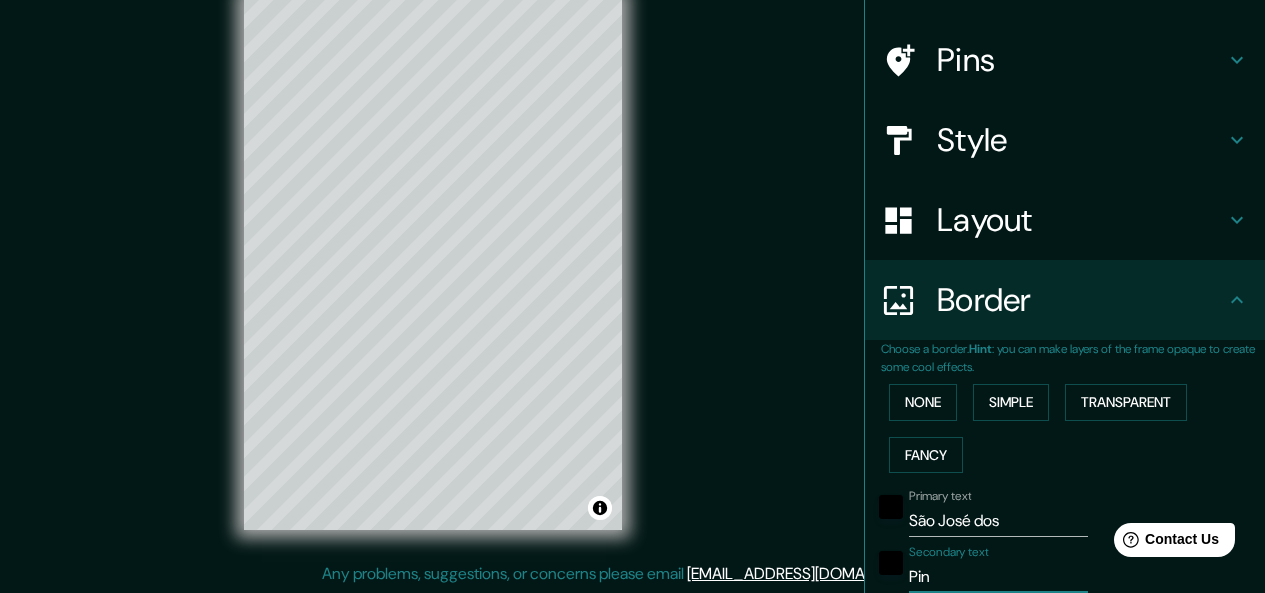 type on "Pinh" 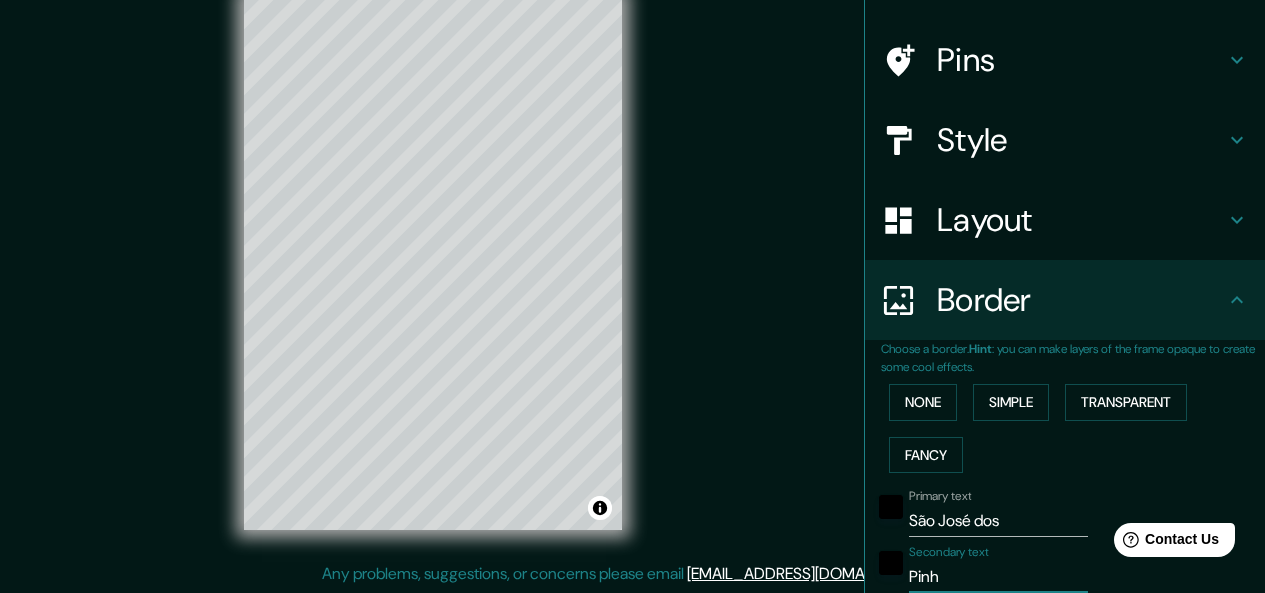 type on "181" 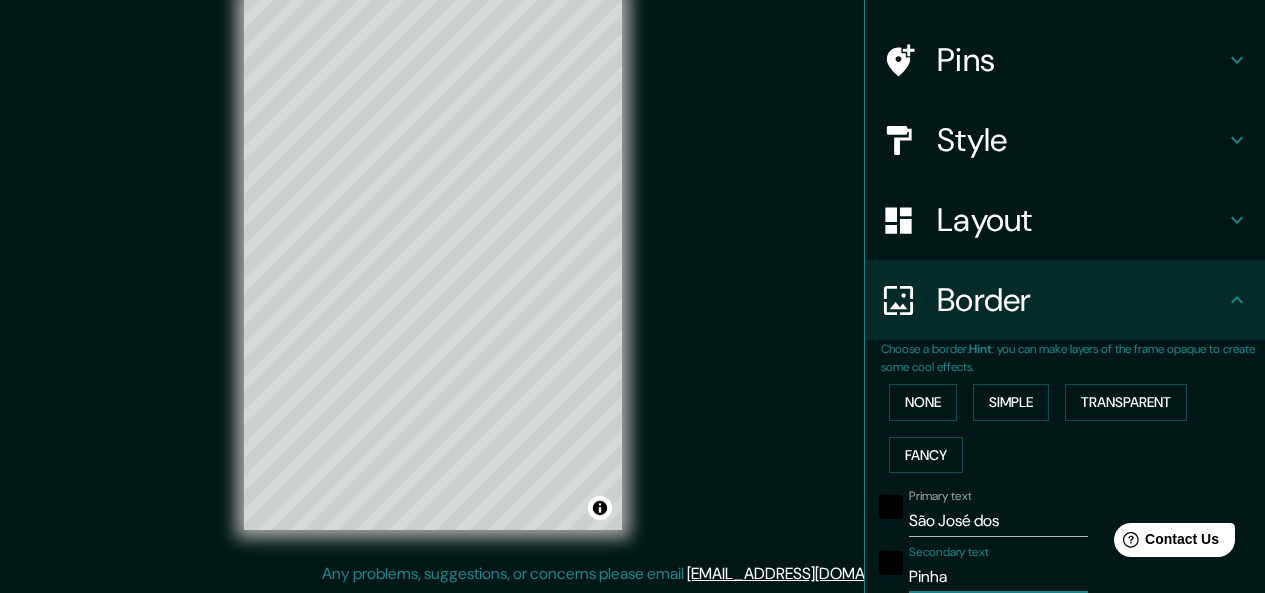 type on "181" 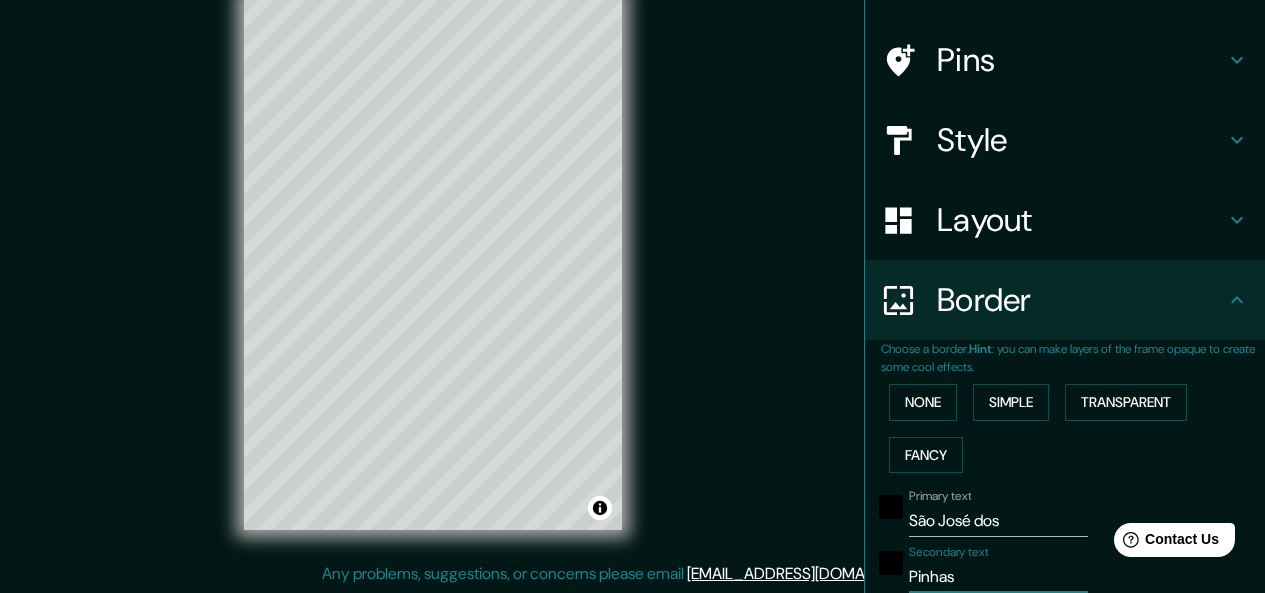 type on "181" 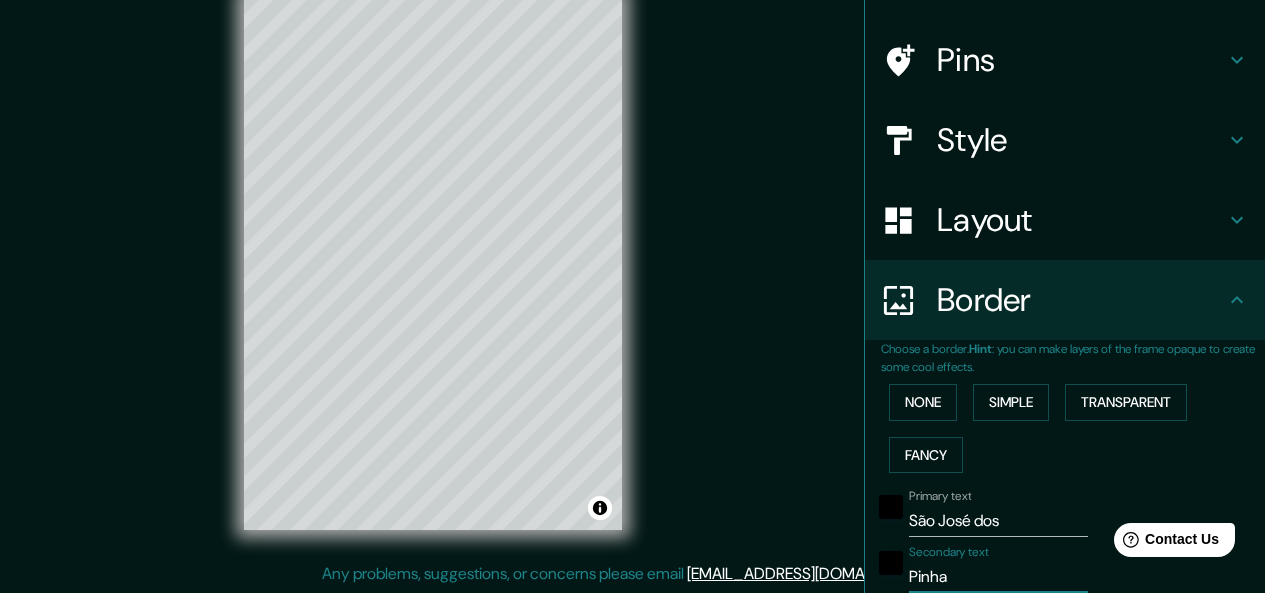 type on "181" 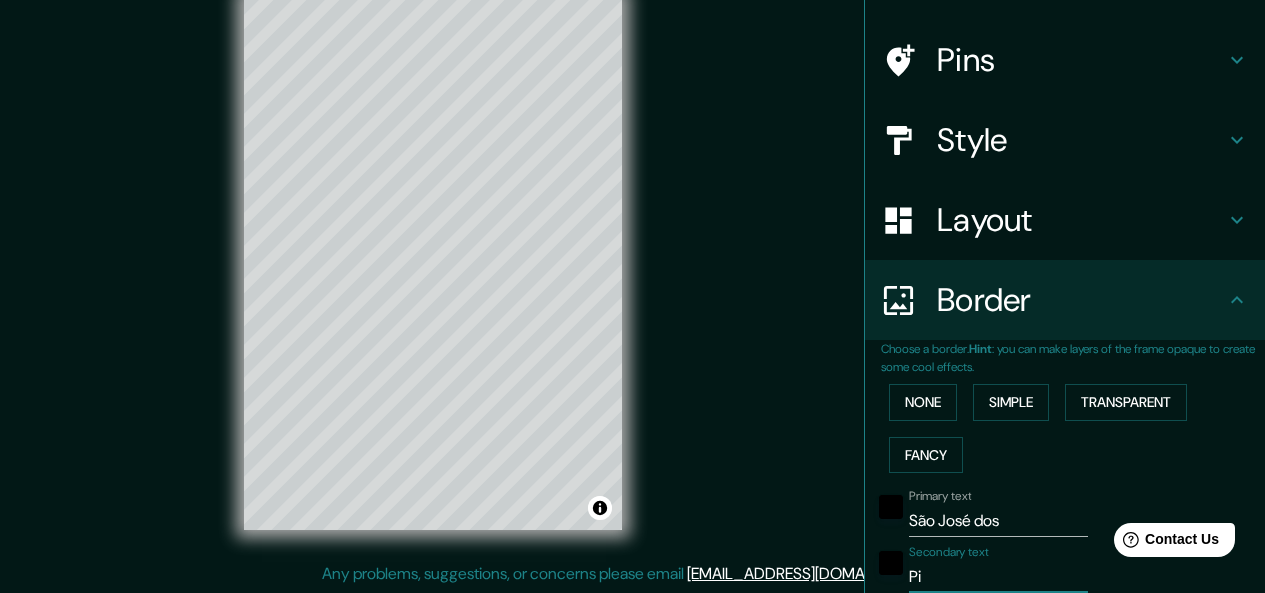 type on "P" 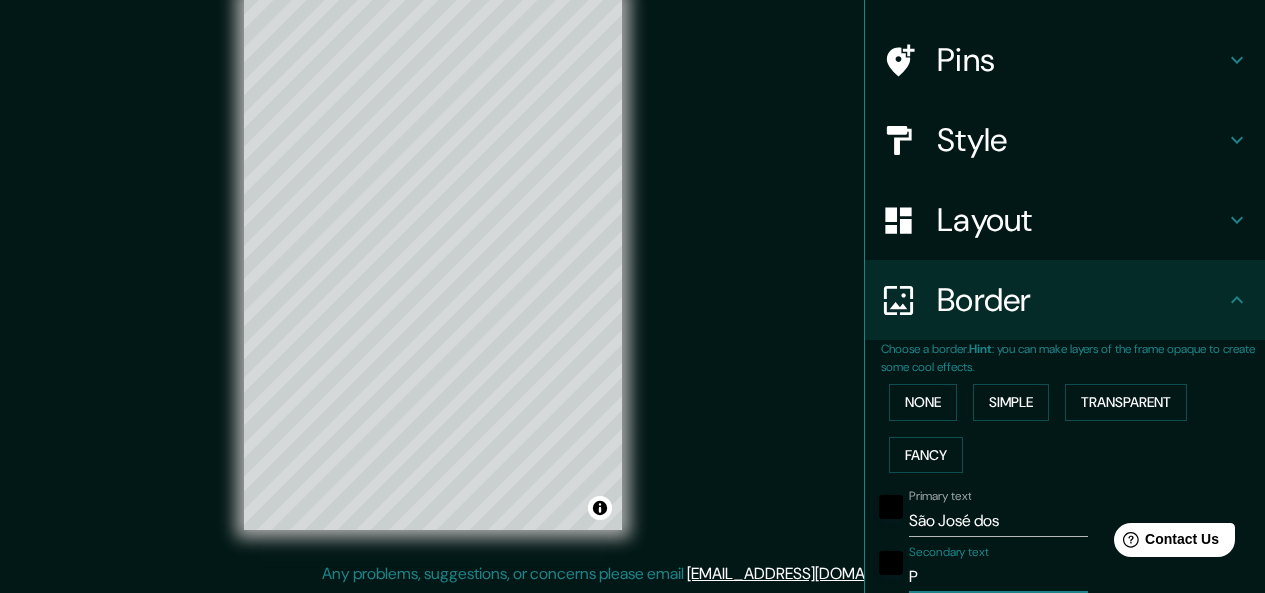 type 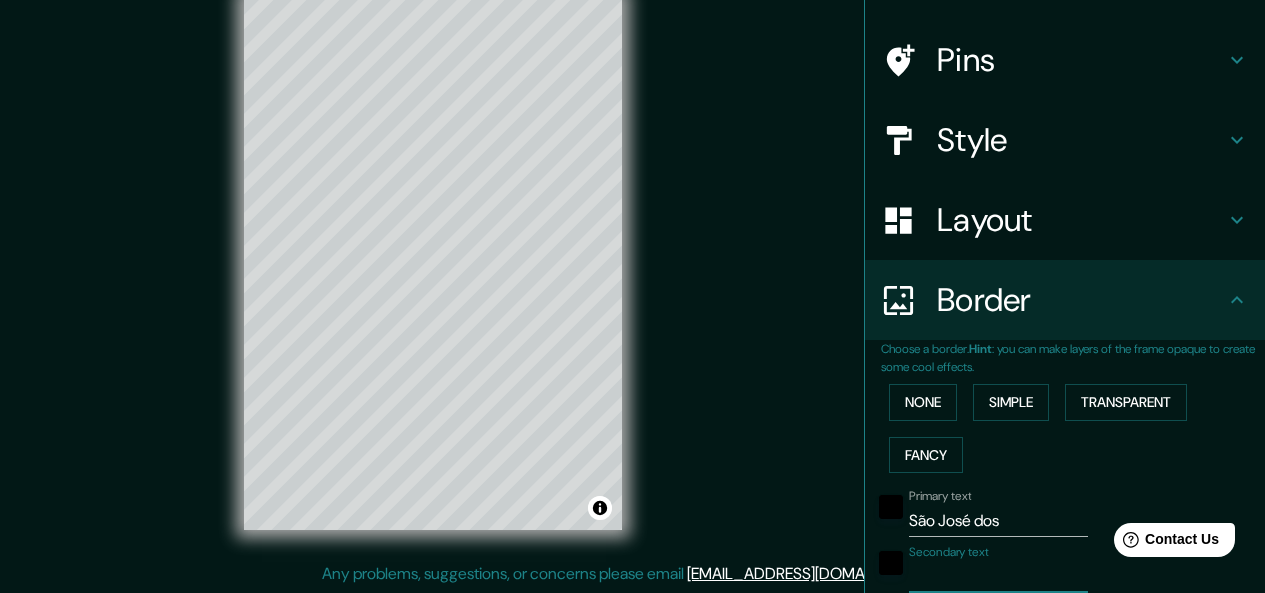 type on "181" 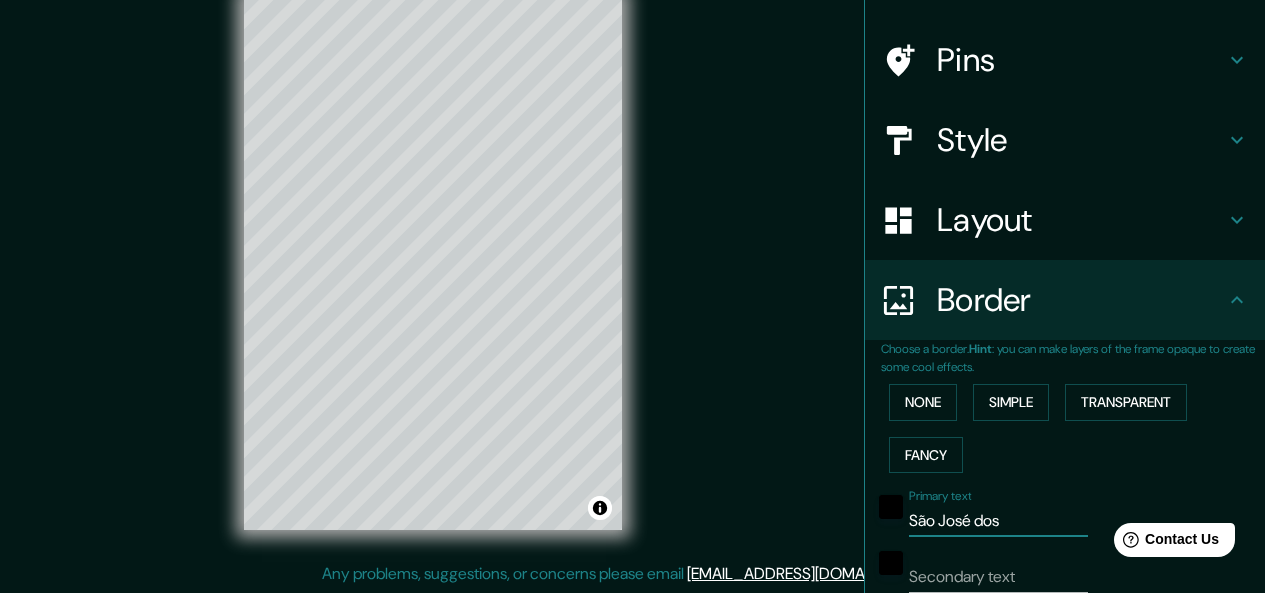 drag, startPoint x: 1009, startPoint y: 512, endPoint x: 868, endPoint y: 542, distance: 144.15616 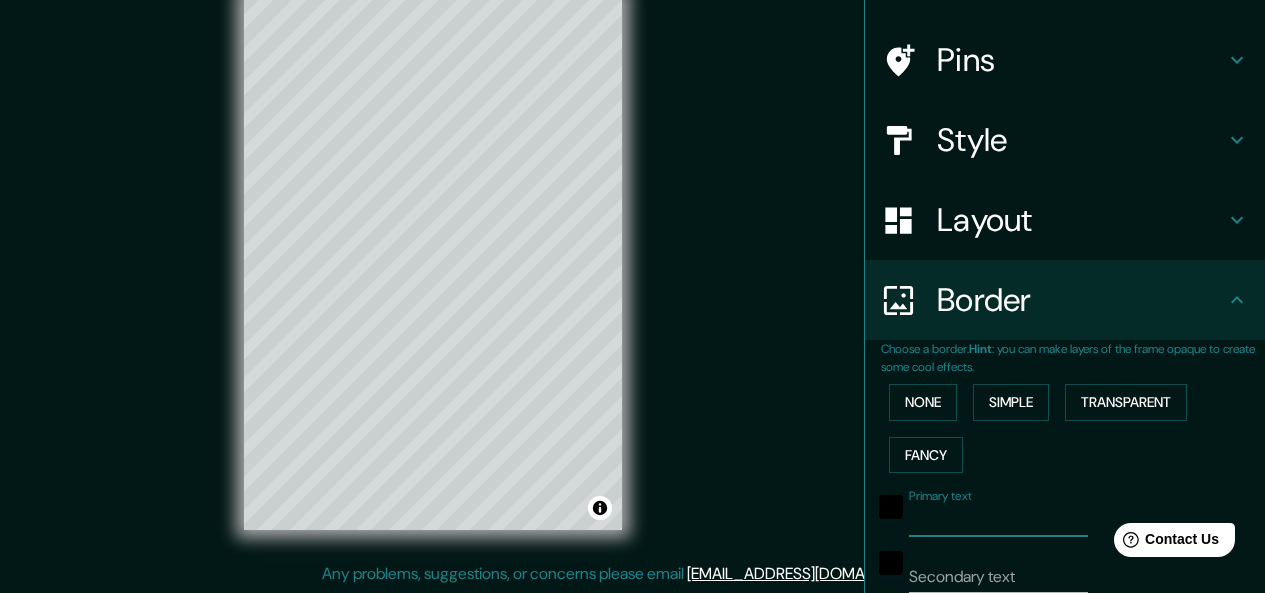 type on "181" 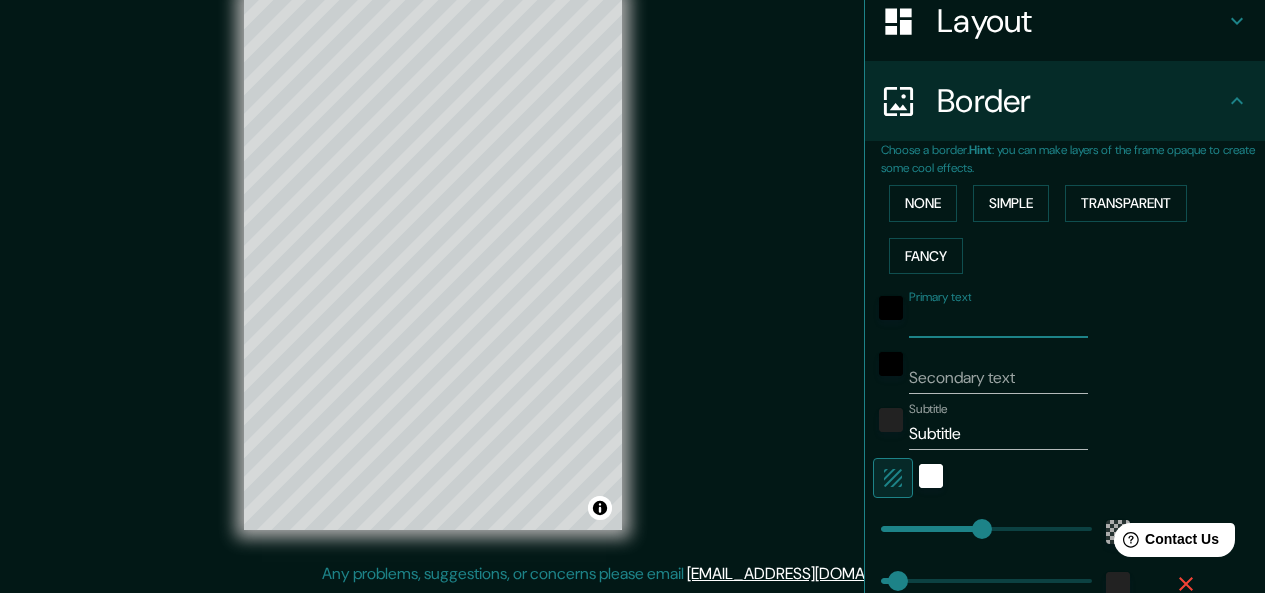 scroll, scrollTop: 326, scrollLeft: 0, axis: vertical 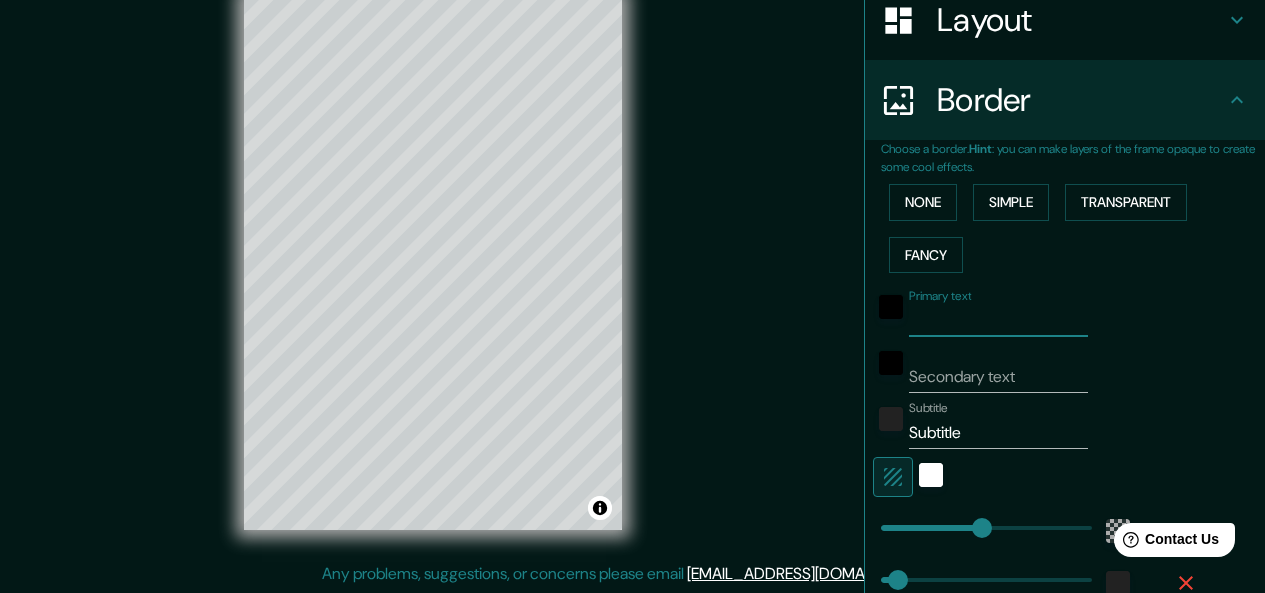 type 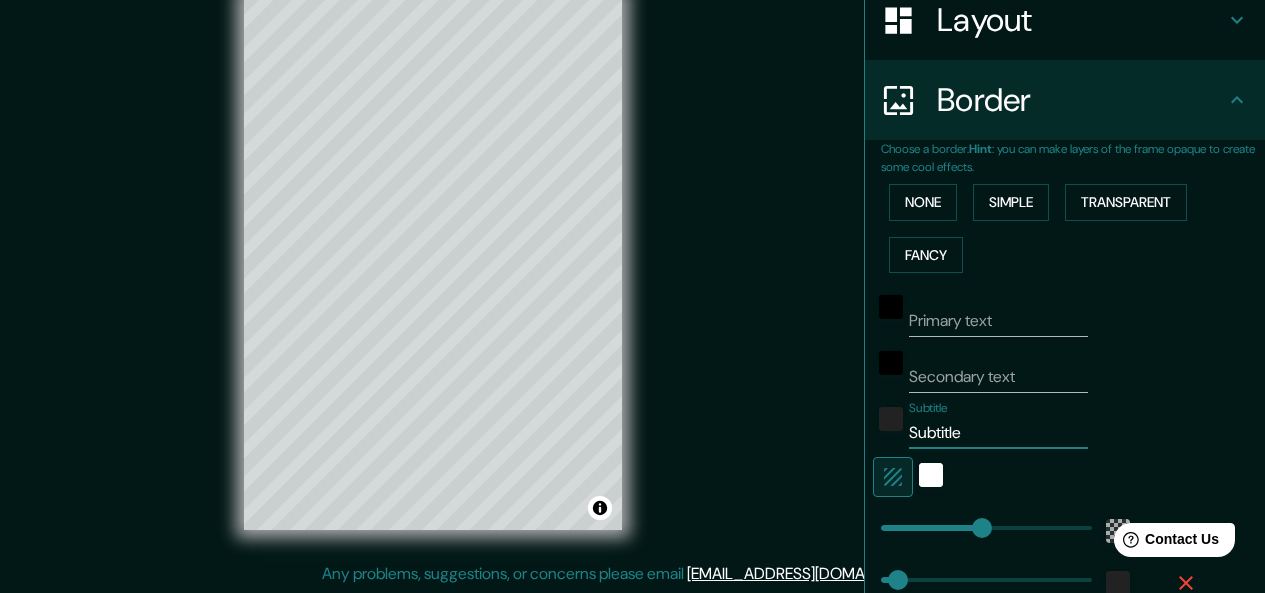 click on "Subtitle" at bounding box center (998, 433) 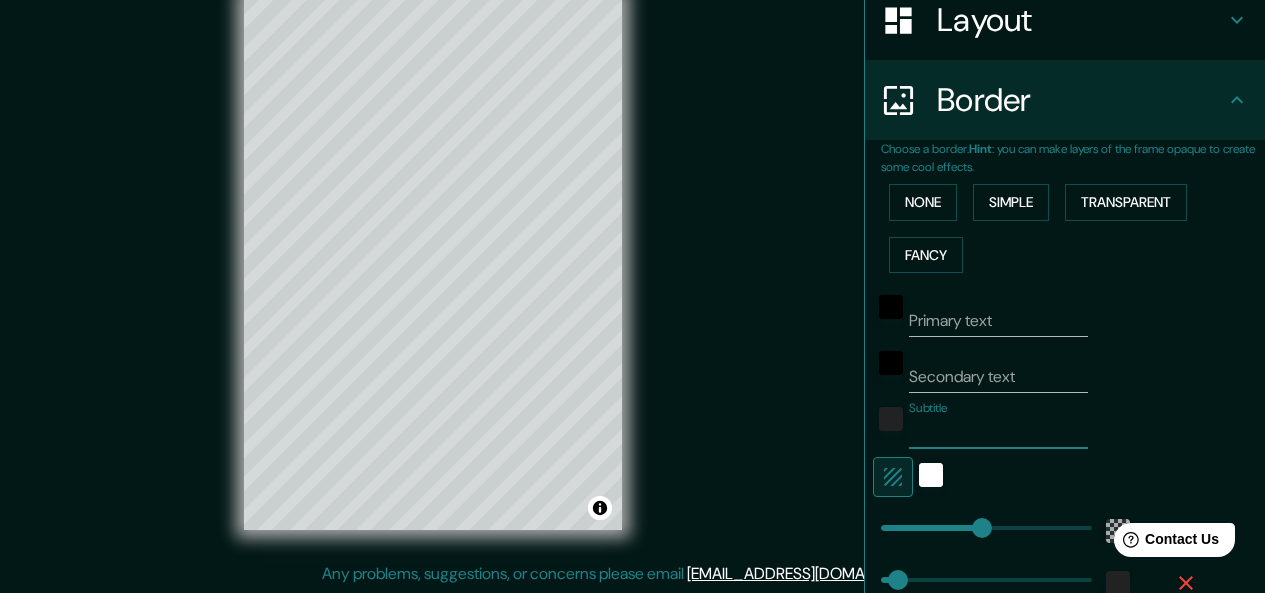 type on "181" 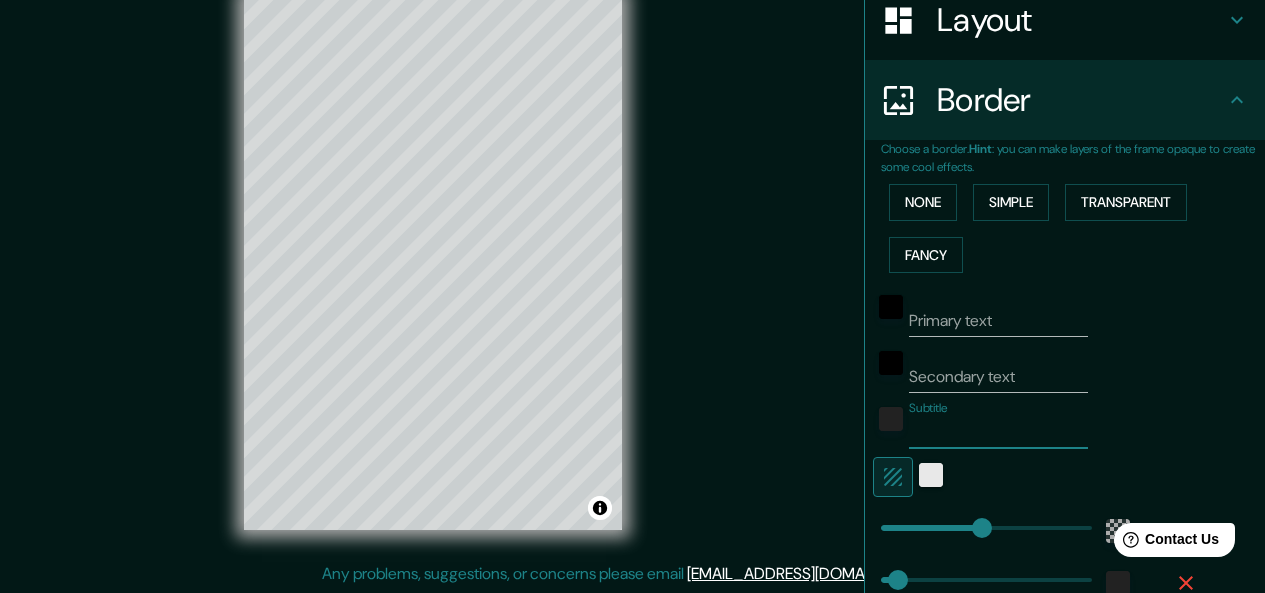 type 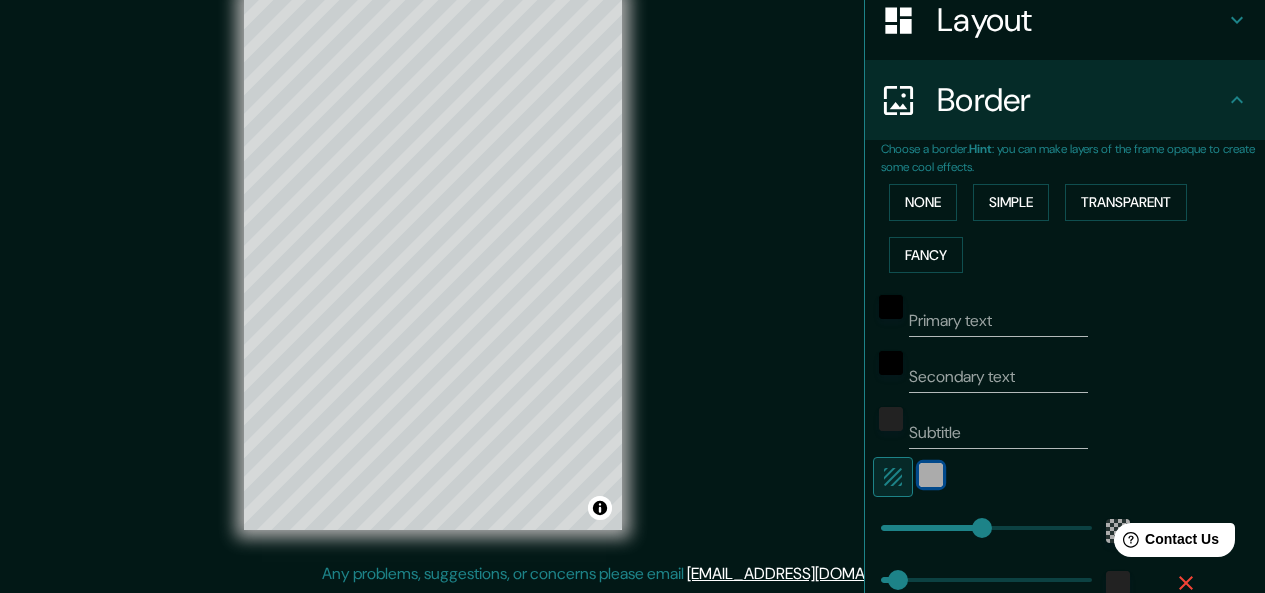 click at bounding box center (931, 475) 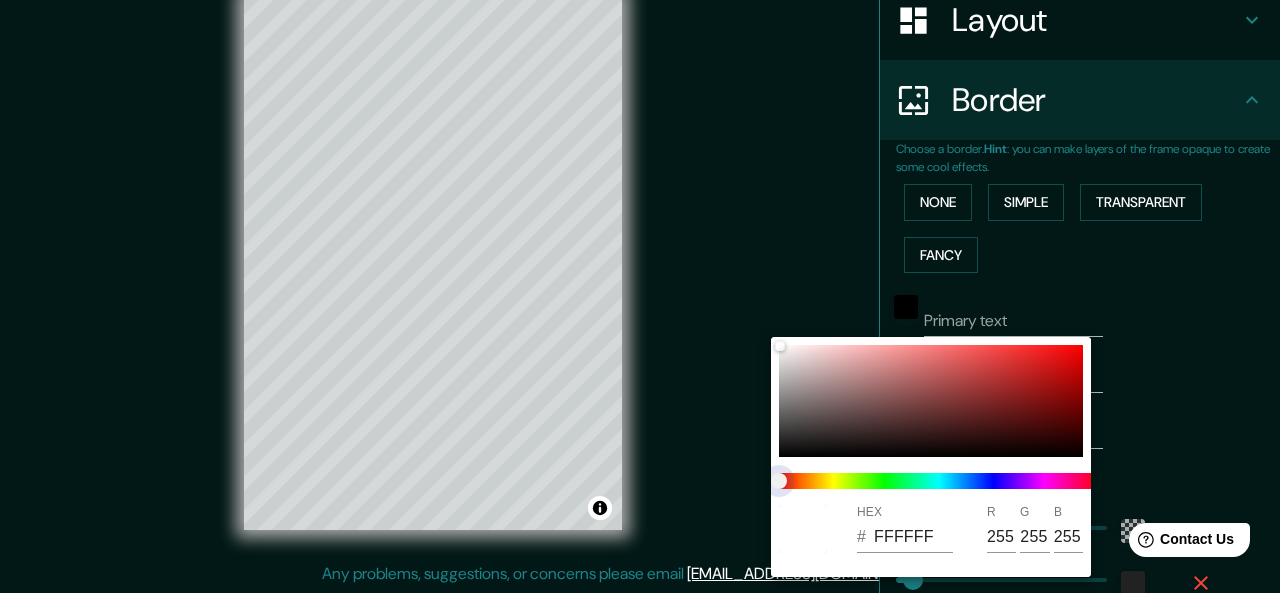 click at bounding box center [939, 481] 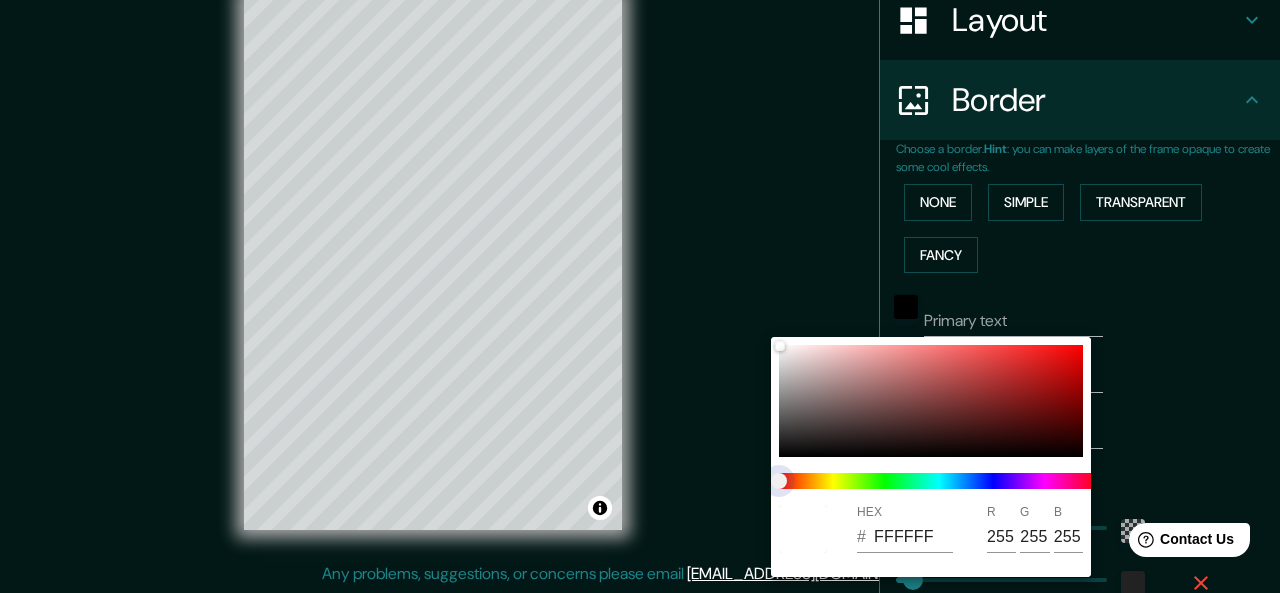 click at bounding box center (939, 481) 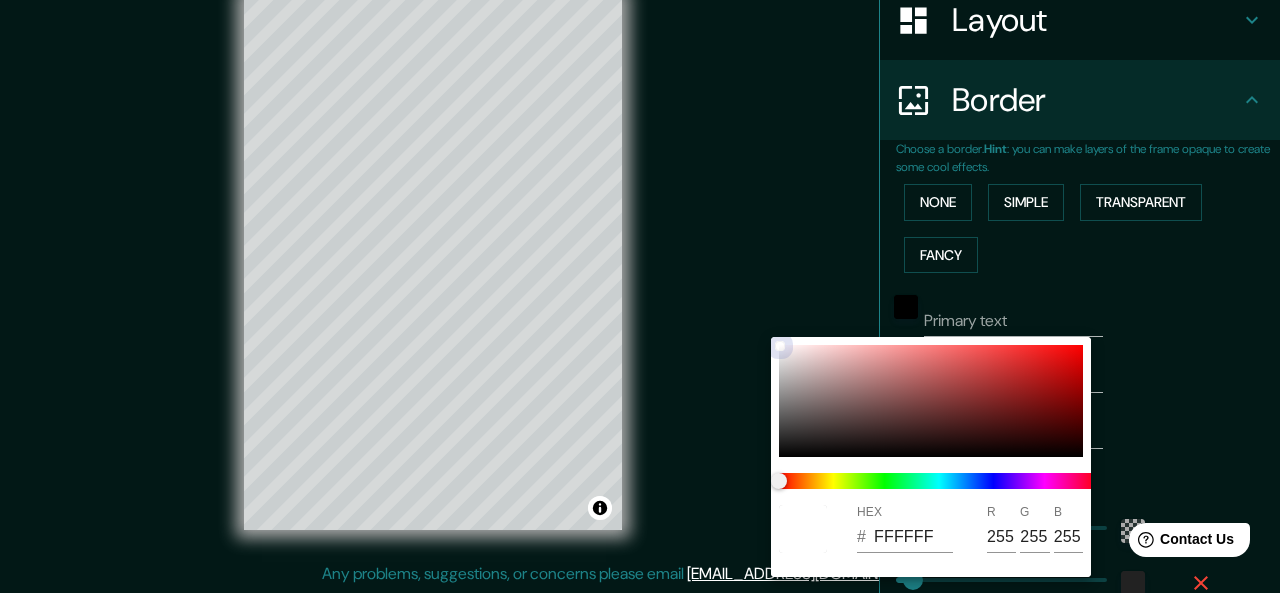 click at bounding box center [931, 401] 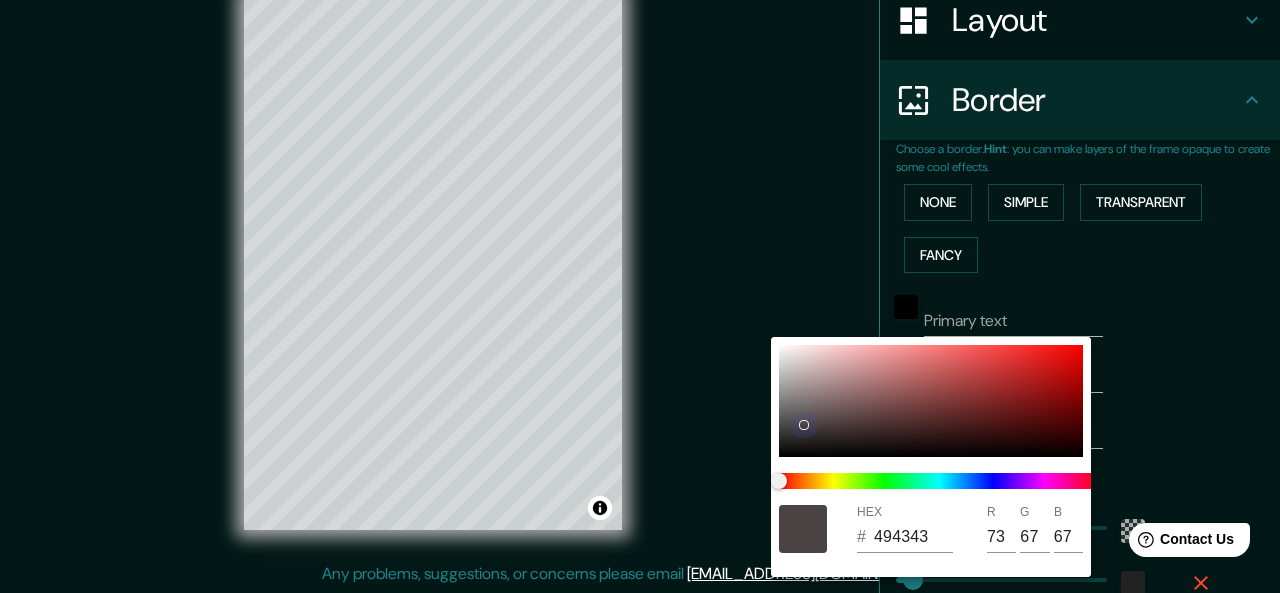 click at bounding box center (931, 401) 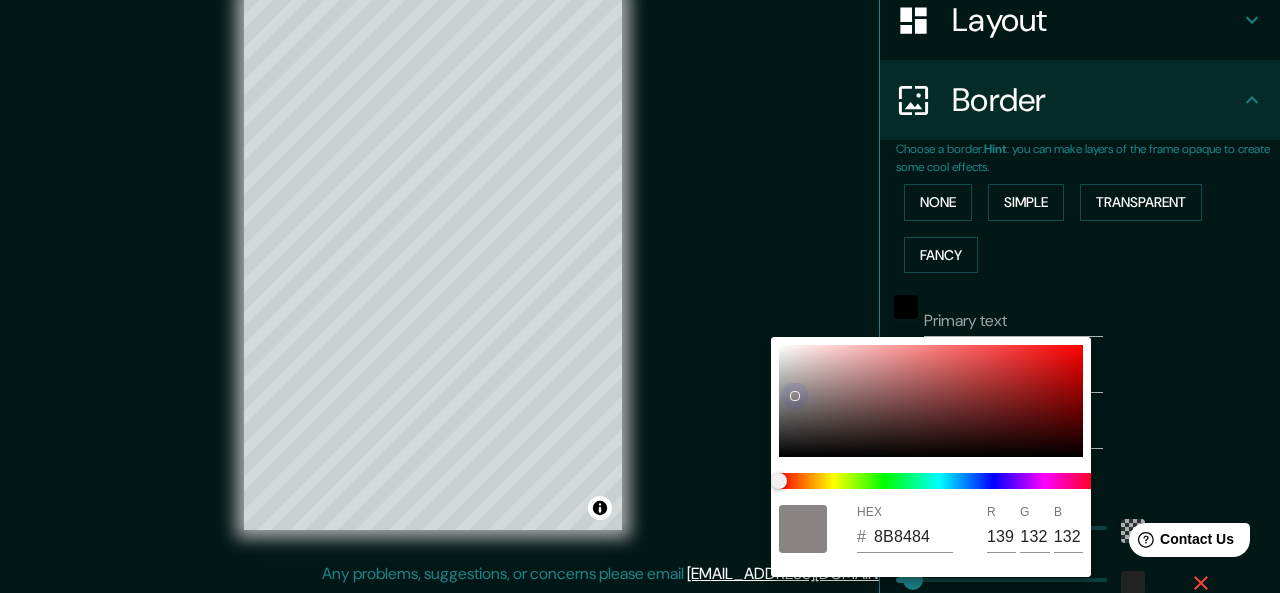 click at bounding box center [931, 401] 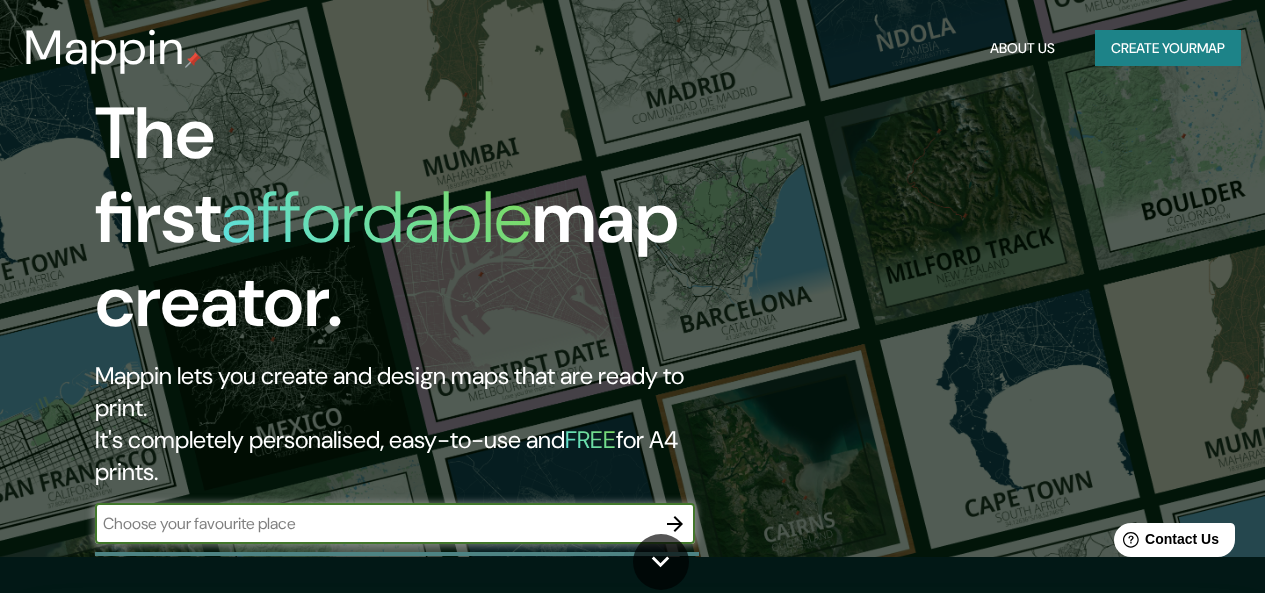 scroll, scrollTop: 0, scrollLeft: 0, axis: both 